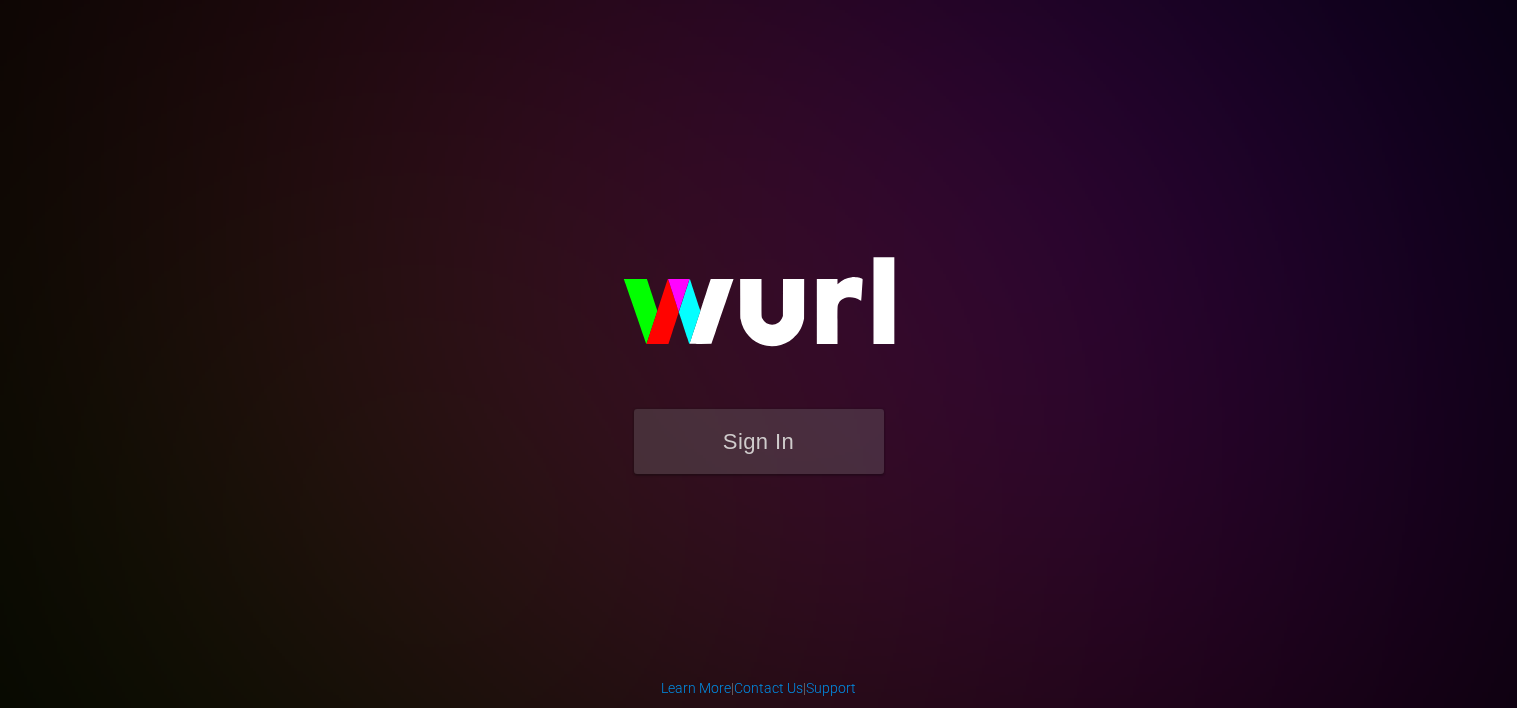 scroll, scrollTop: 0, scrollLeft: 0, axis: both 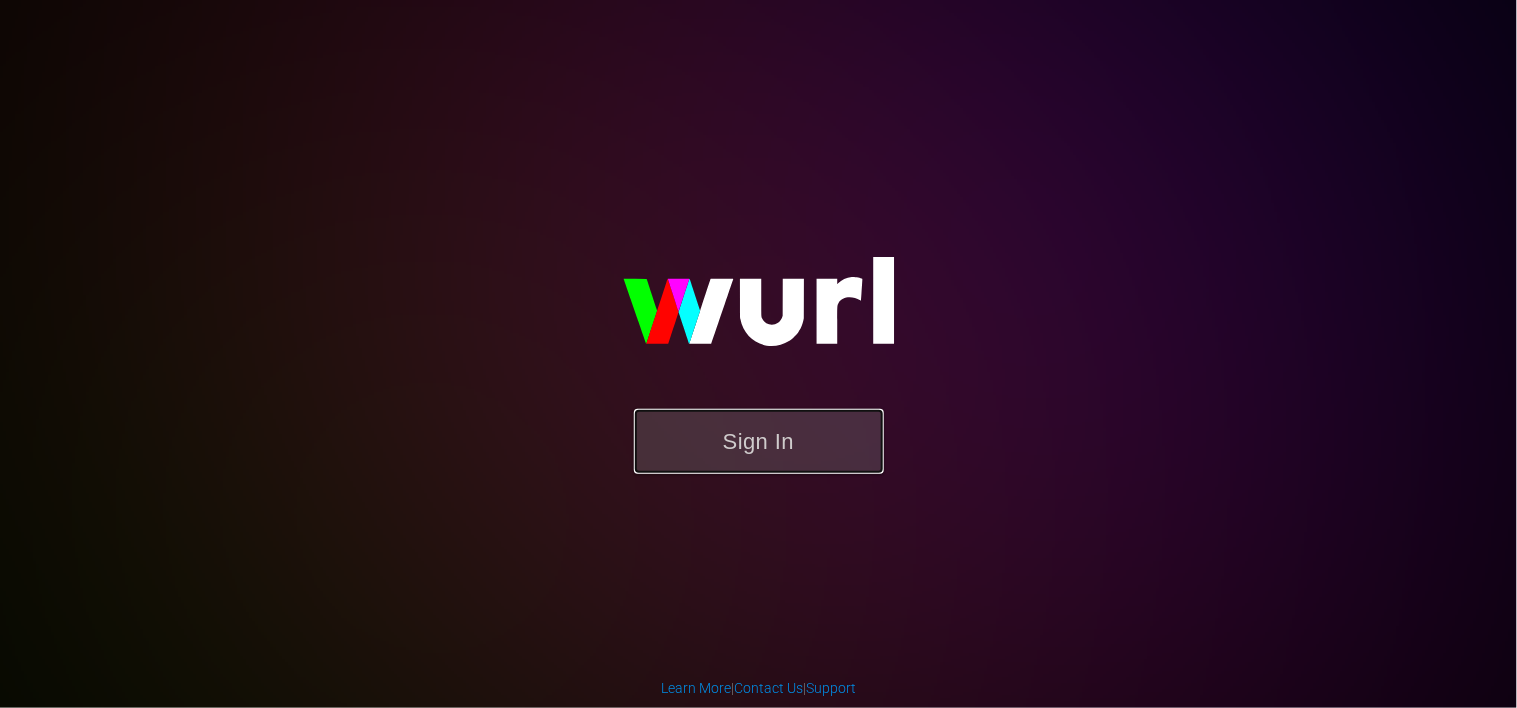click on "Sign In" at bounding box center (759, 441) 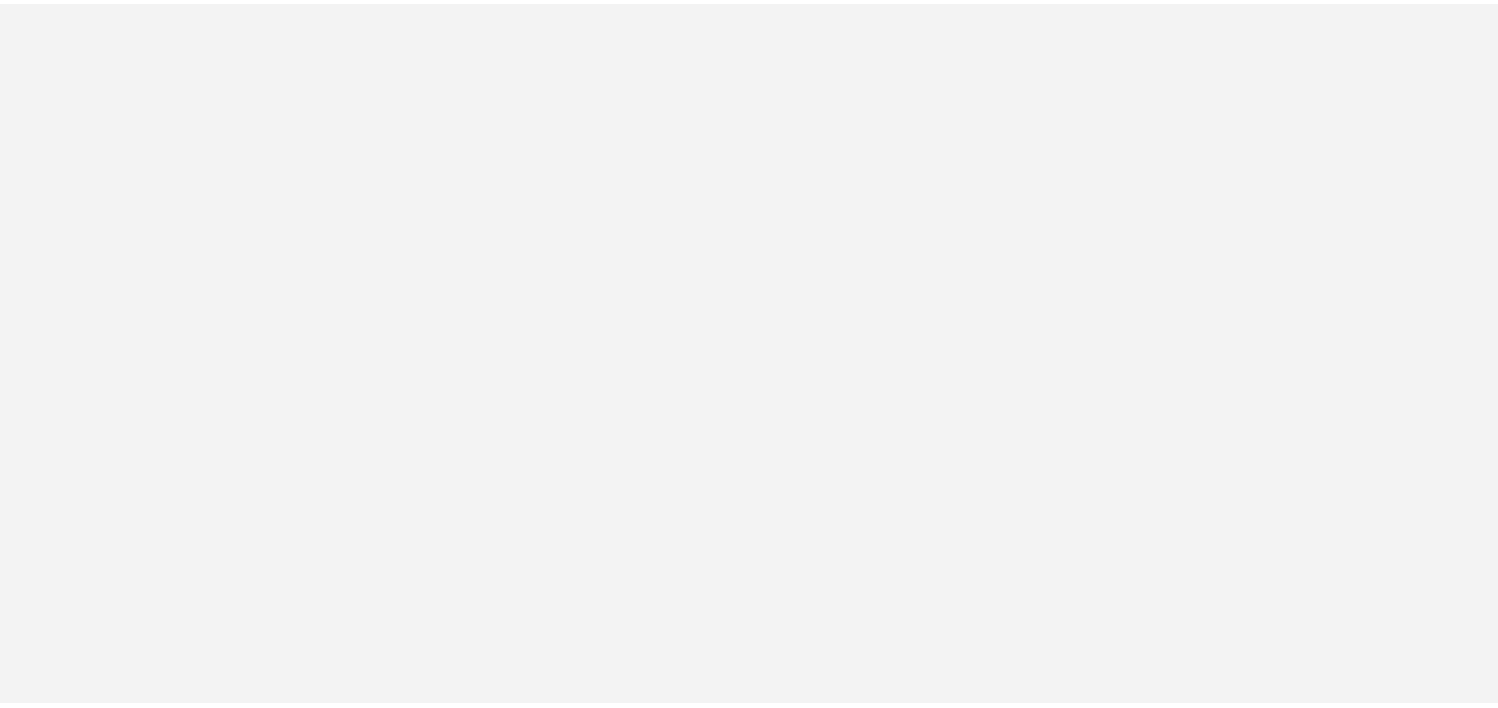 scroll, scrollTop: 0, scrollLeft: 0, axis: both 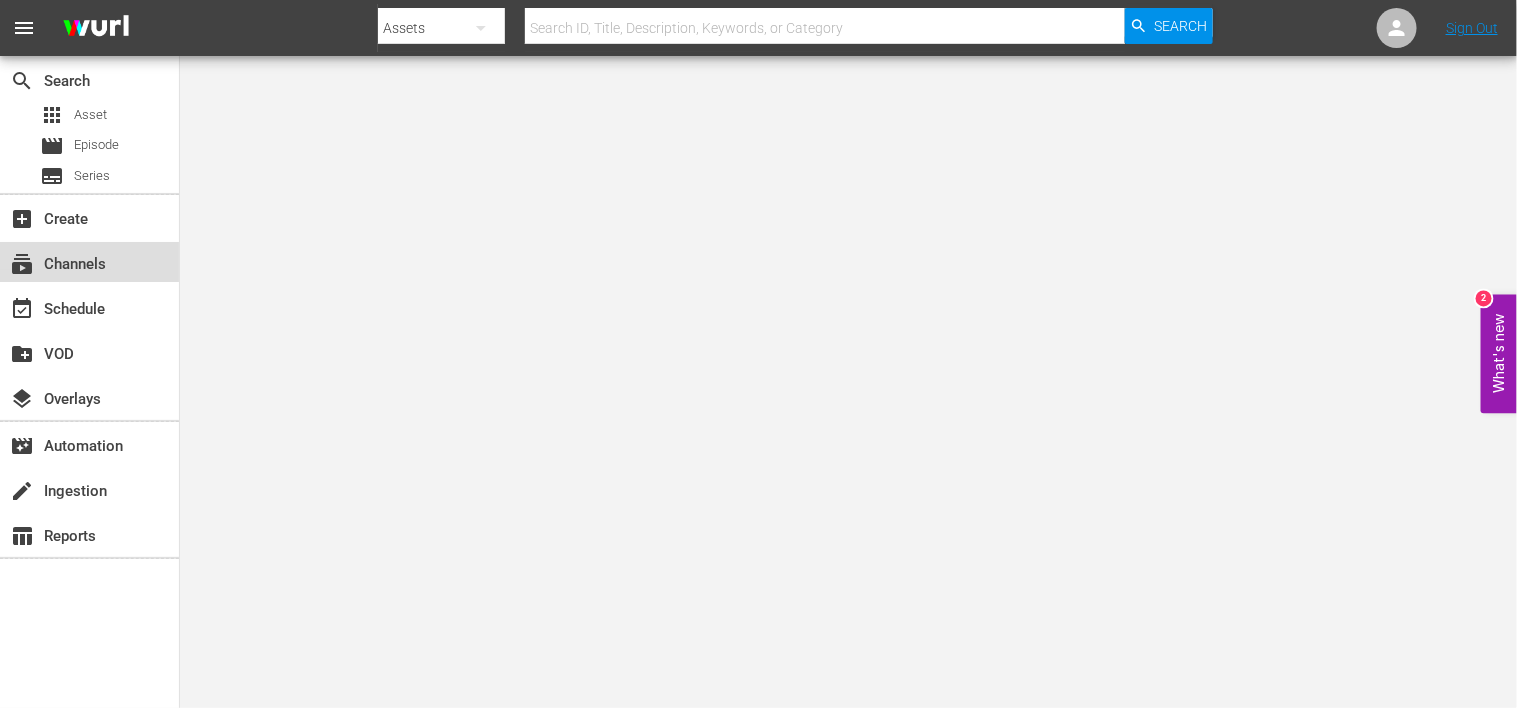click on "subscriptions   Channels" at bounding box center (56, 261) 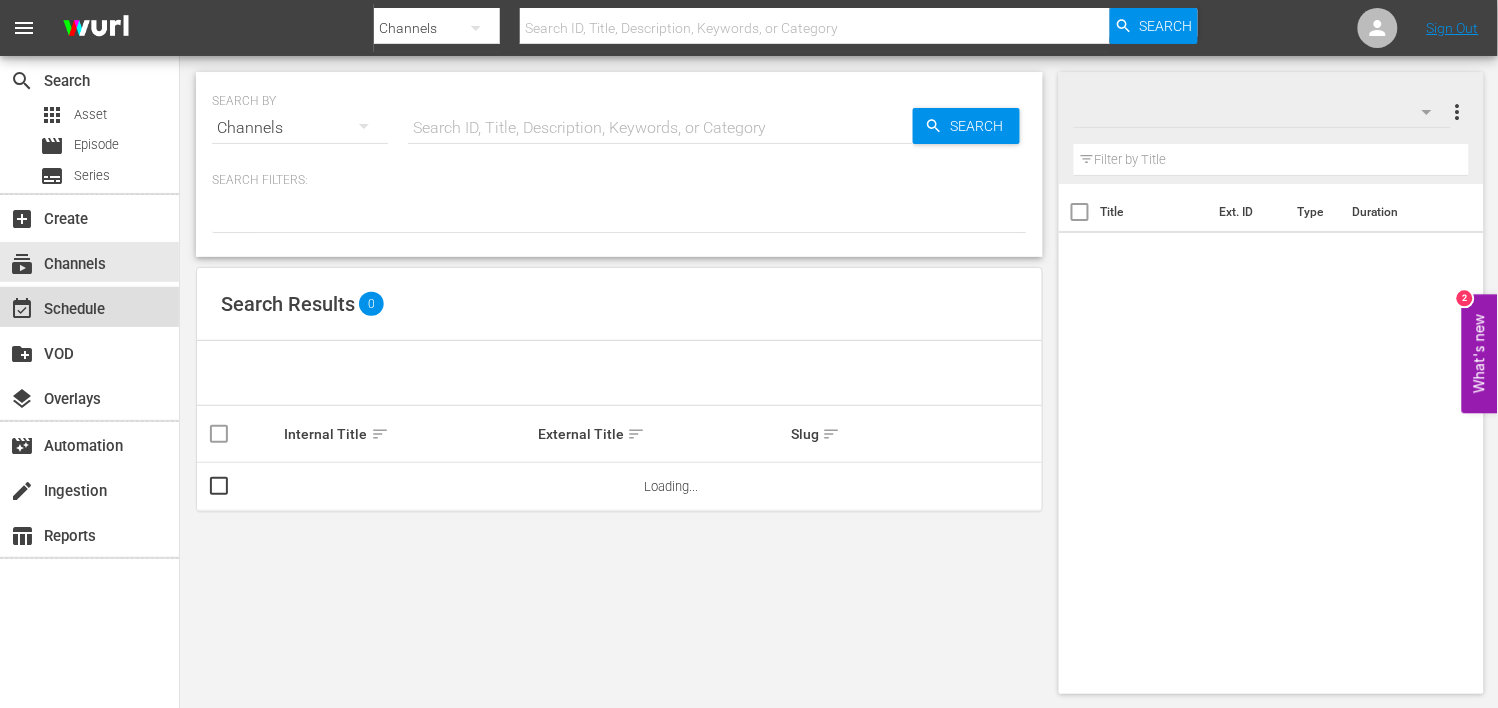 click on "event_available   Schedule" at bounding box center (56, 306) 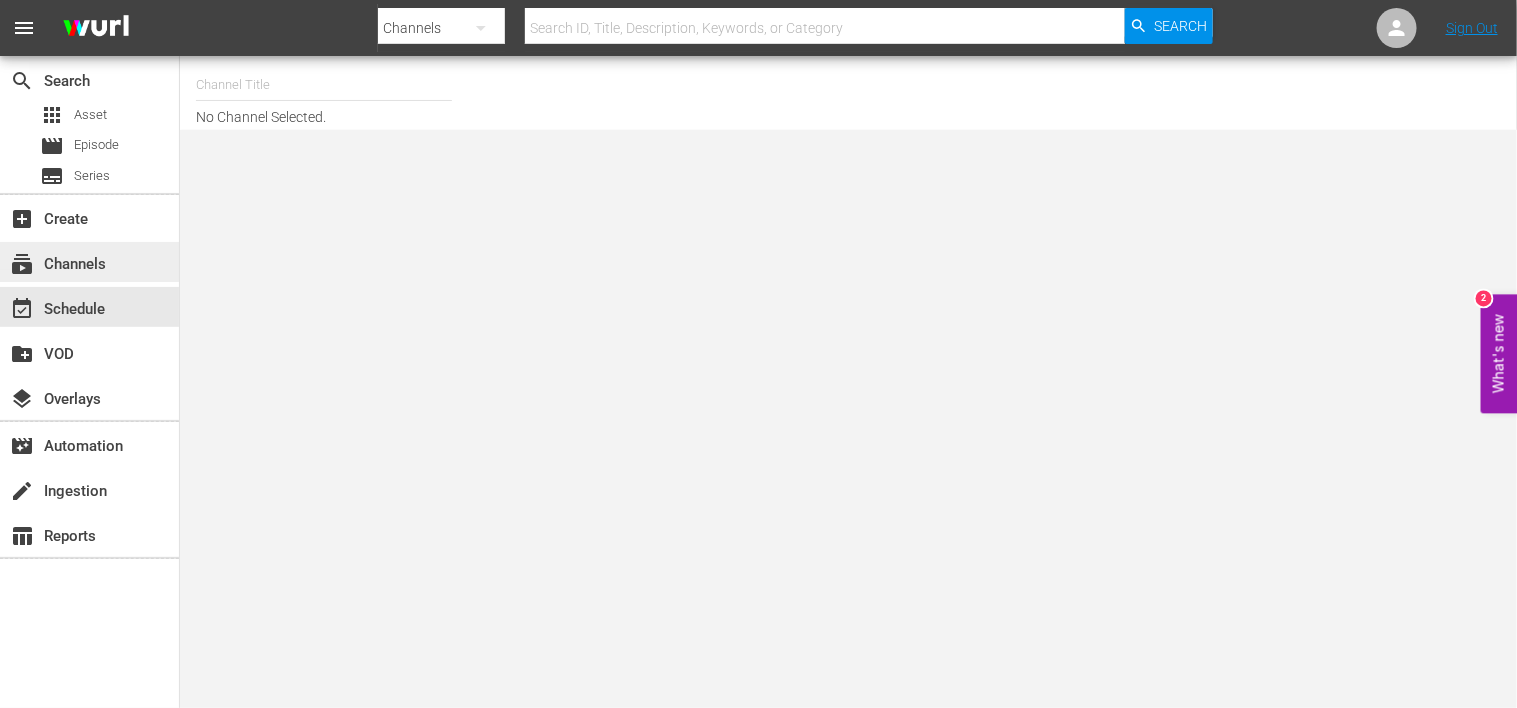 click on "subscriptions   Channels" at bounding box center (56, 261) 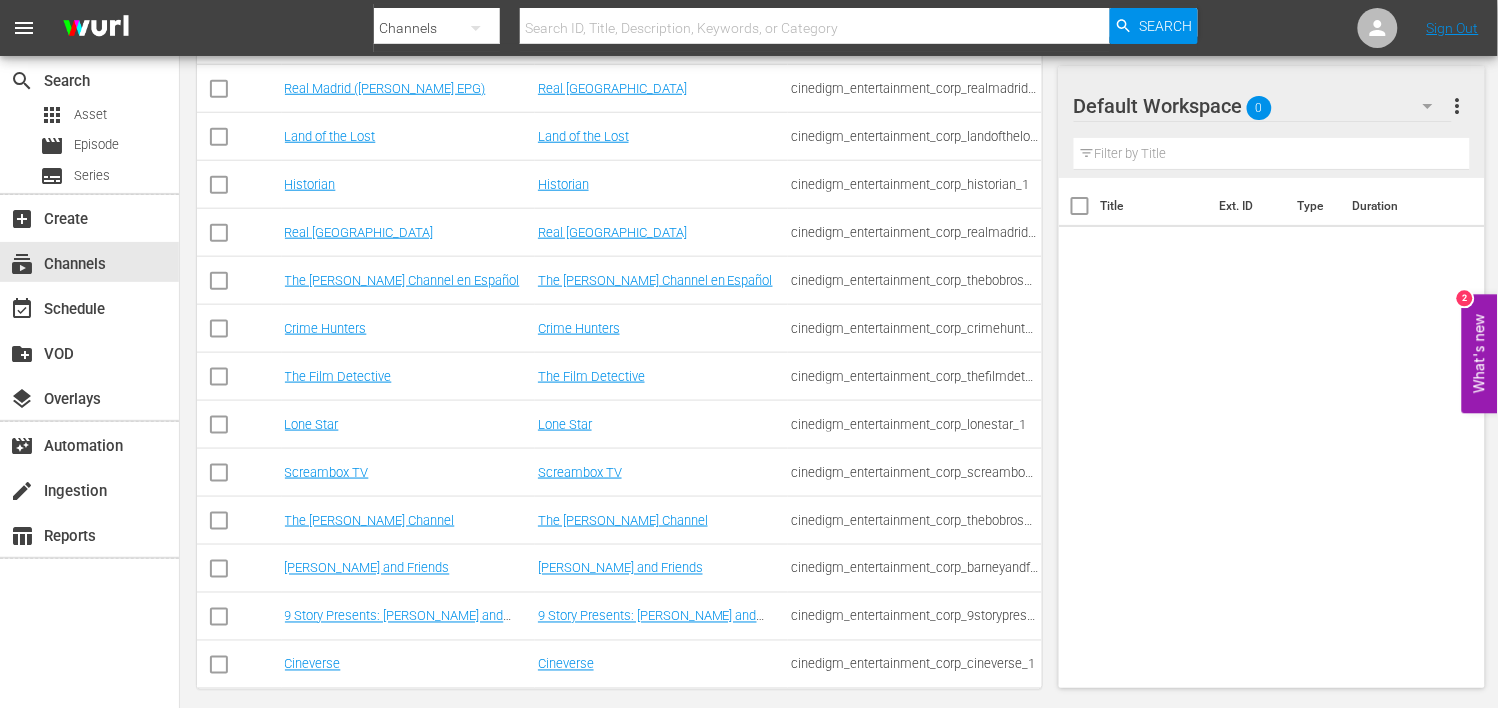 scroll, scrollTop: 453, scrollLeft: 0, axis: vertical 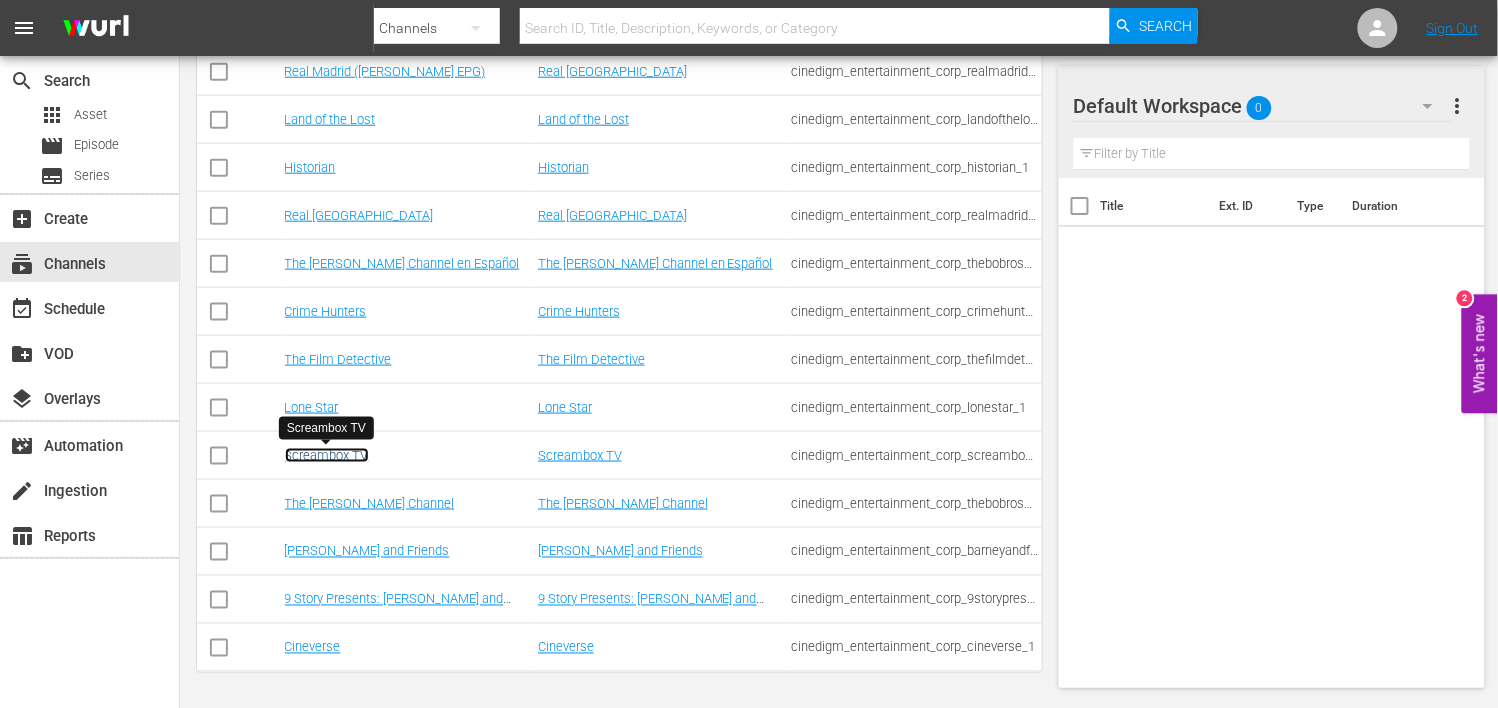 click on "Screambox TV" at bounding box center [327, 455] 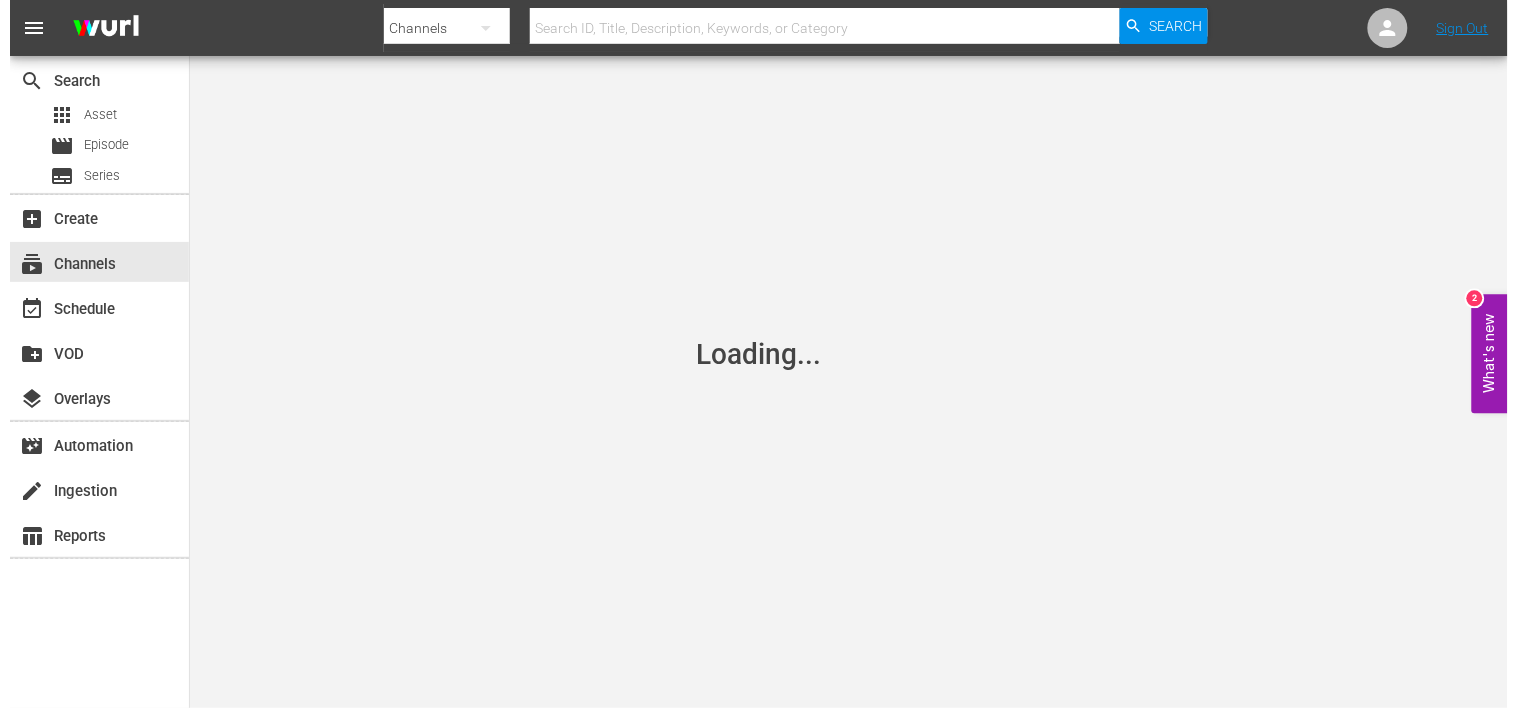 scroll, scrollTop: 0, scrollLeft: 0, axis: both 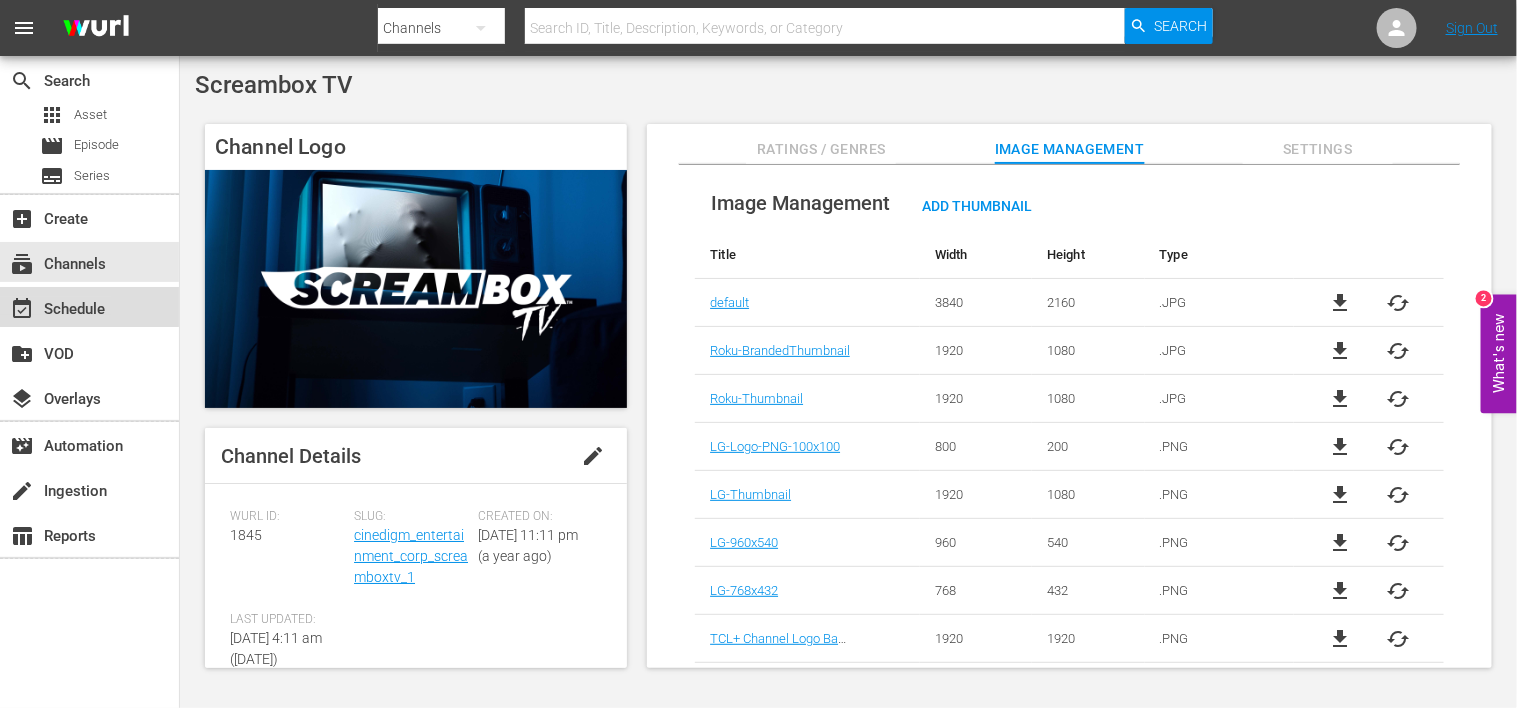 click on "event_available   Schedule" at bounding box center [56, 306] 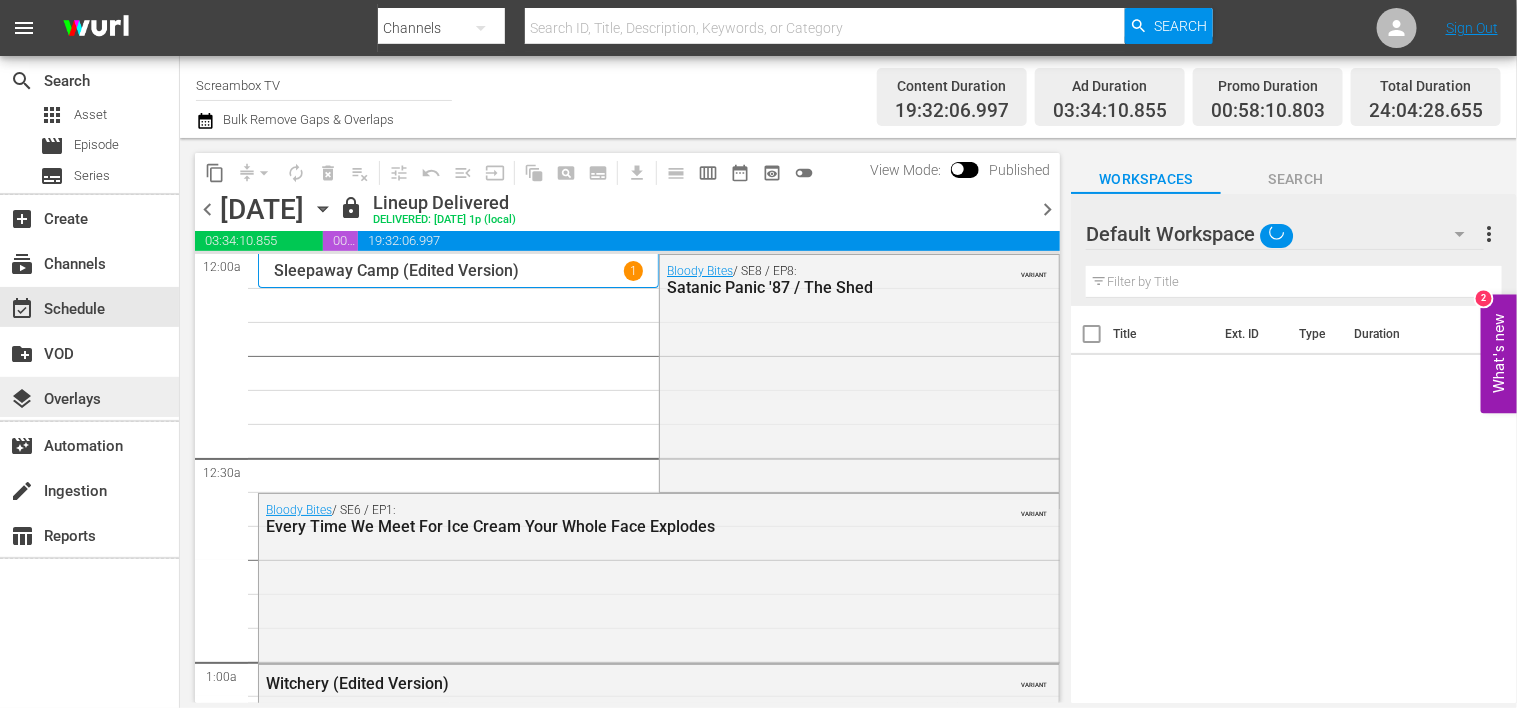 click on "layers   Overlays" at bounding box center [56, 396] 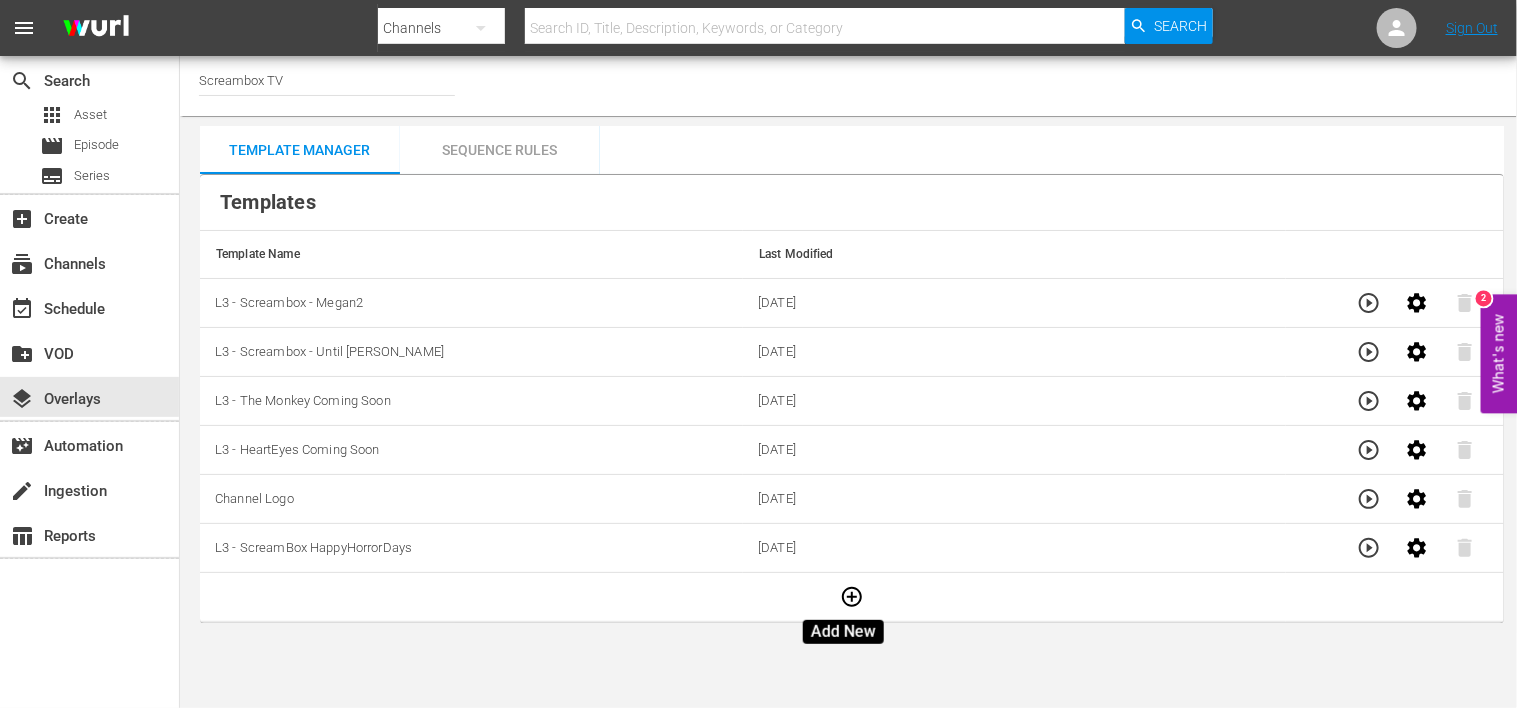 click 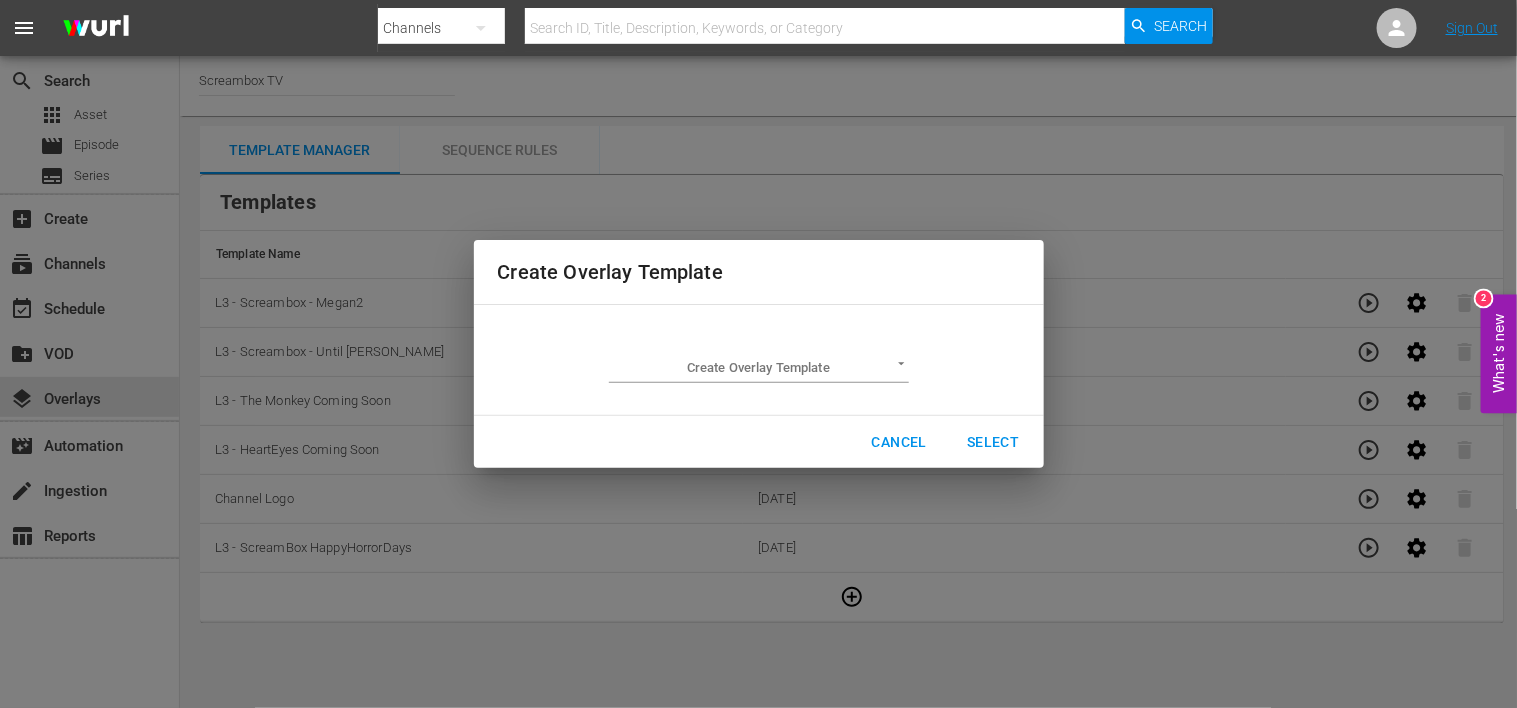 click on "menu Search By Channels Search ID, Title, Description, Keywords, or Category Search Sign Out search   Search apps Asset movie Episode subtitles Series add_box   Create subscriptions   Channels event_available   Schedule create_new_folder   VOD layers   Overlays movie_filter   Automation create   Ingestion table_chart   Reports Channel Title Screambox TV Template Manager Sequence Rules Templates Template Name Last Modified L3 - Screambox - Megan2 [DATE] L3 - Screambox - Until [PERSON_NAME] [DATE] L3 - The Monkey Coming Soon [DATE] L3 - HeartEyes Coming Soon [DATE] Channel Logo [DATE] L3 - ScreamBox HappyHorrorDays [DATE] Rule Name Created Applied To Status [PERSON_NAME] 2 [DATE] [DATE]-[DATE] SELECT_DATE content_copy untill [PERSON_NAME] [DATE] [DATE]-[DATE] SELECT_DATE content_copy the monkey soon [DATE] [DATE]-[DATE] SELECT_DATE content_copy heart eyes soon [DATE] [DATE]-[DATE] SELECT_DATE content_copy sb bug backfill [DATE] Channel Level CHANNEL_LEVEL" at bounding box center (758, 354) 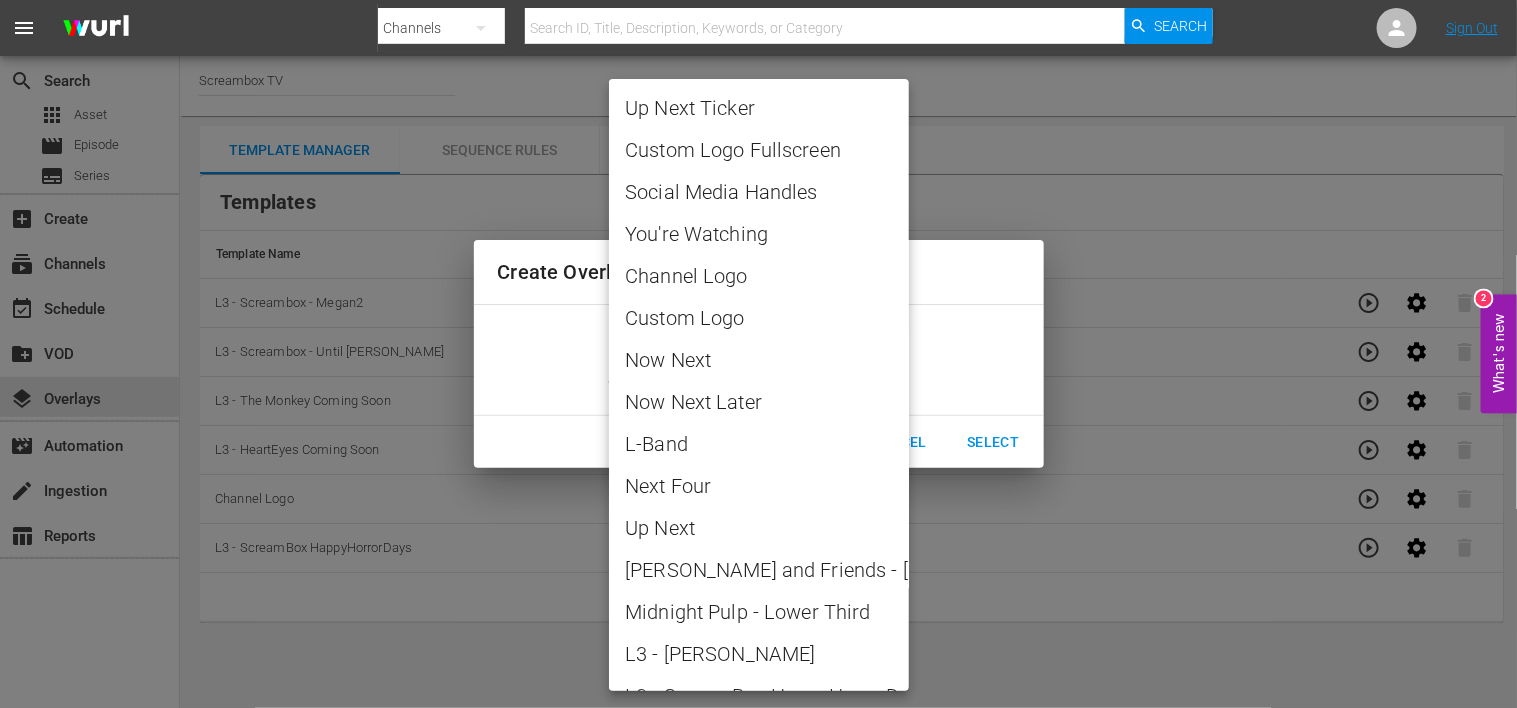 click on "L-Band" at bounding box center (759, 444) 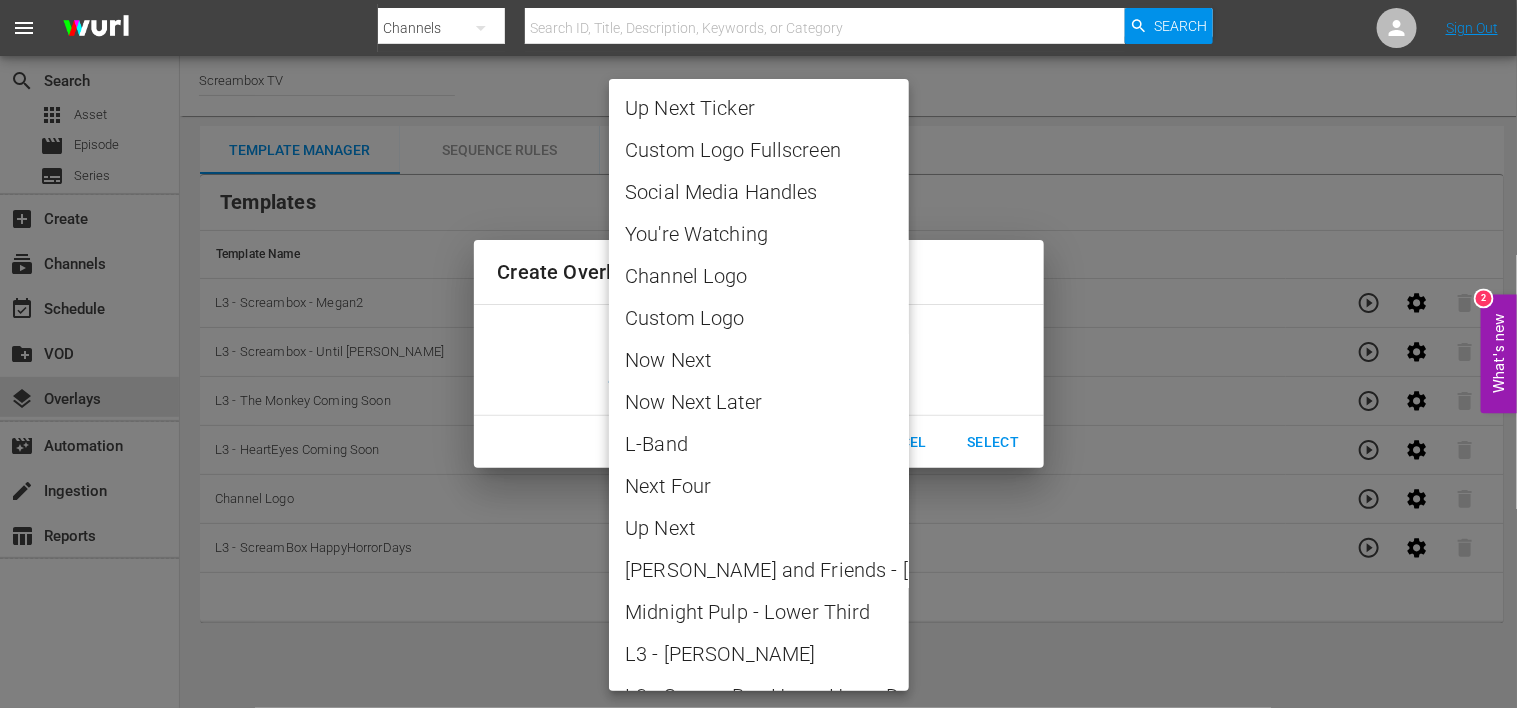 type on "L-Band" 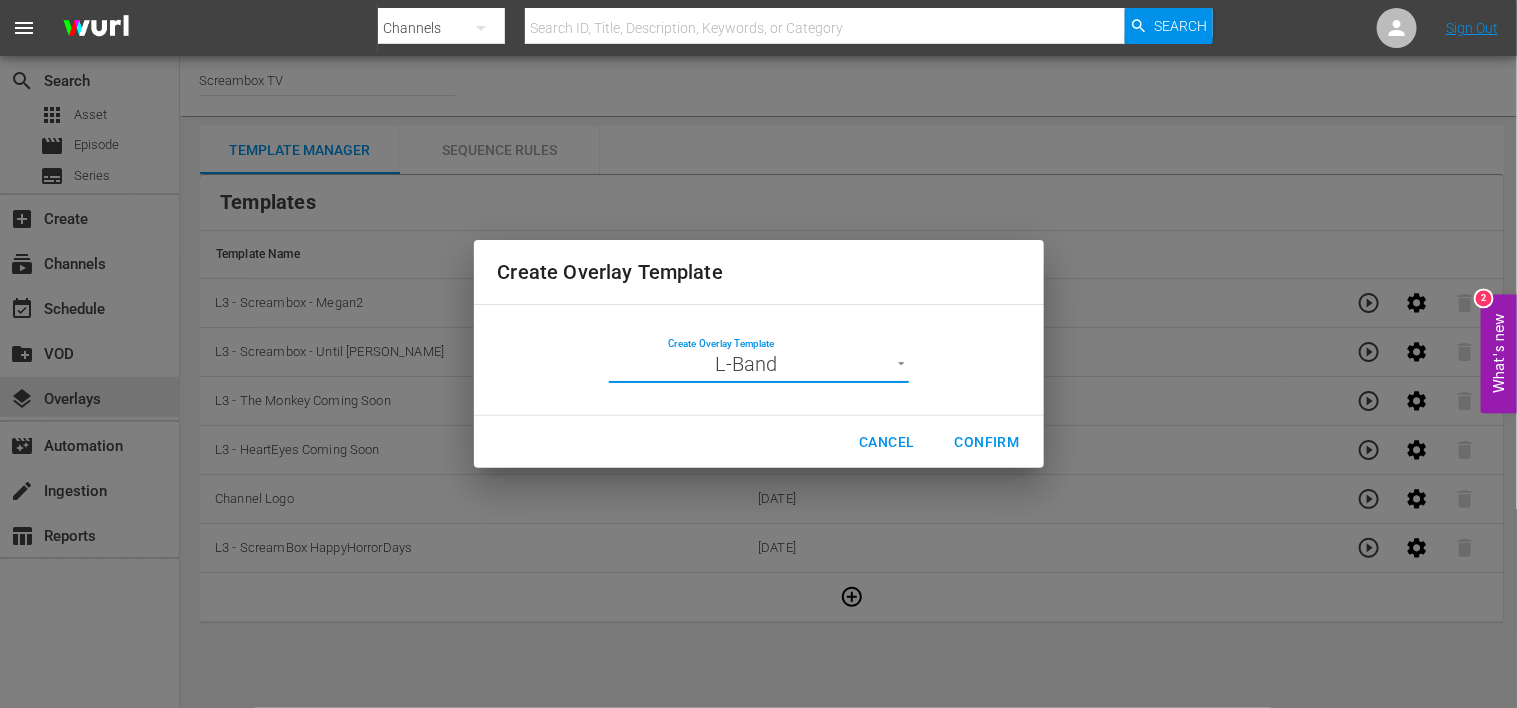 click on "Cancel" at bounding box center [886, 442] 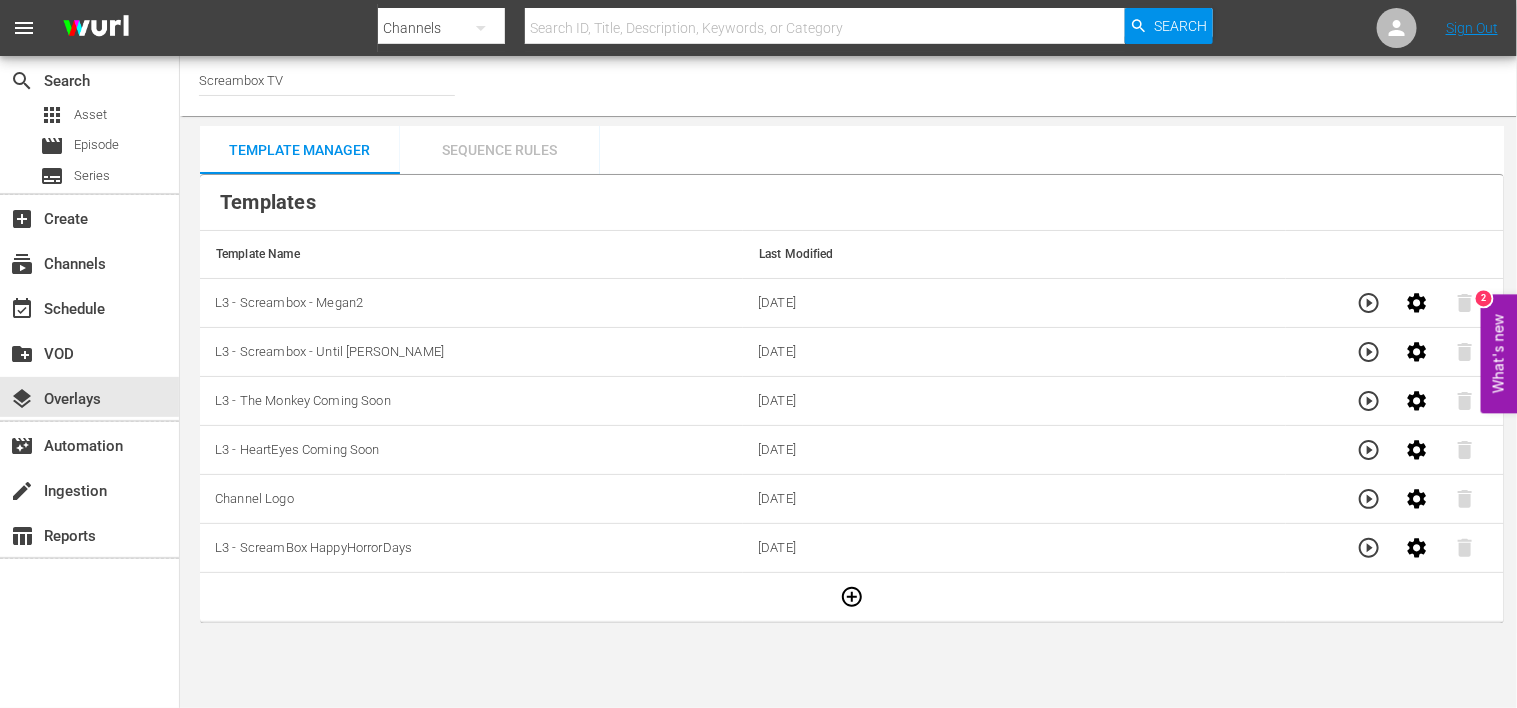 click on "Sequence Rules" at bounding box center (500, 150) 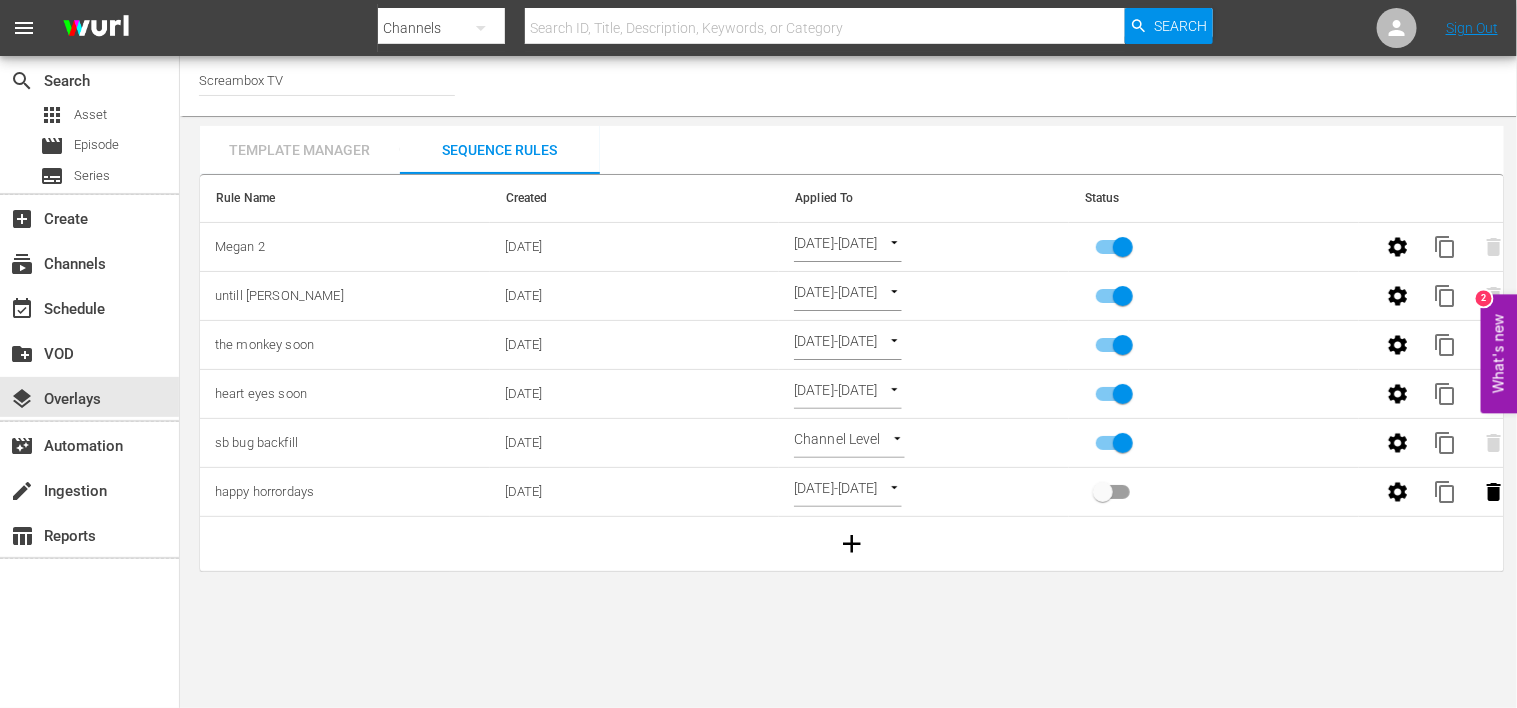 click on "Template Manager" at bounding box center (300, 150) 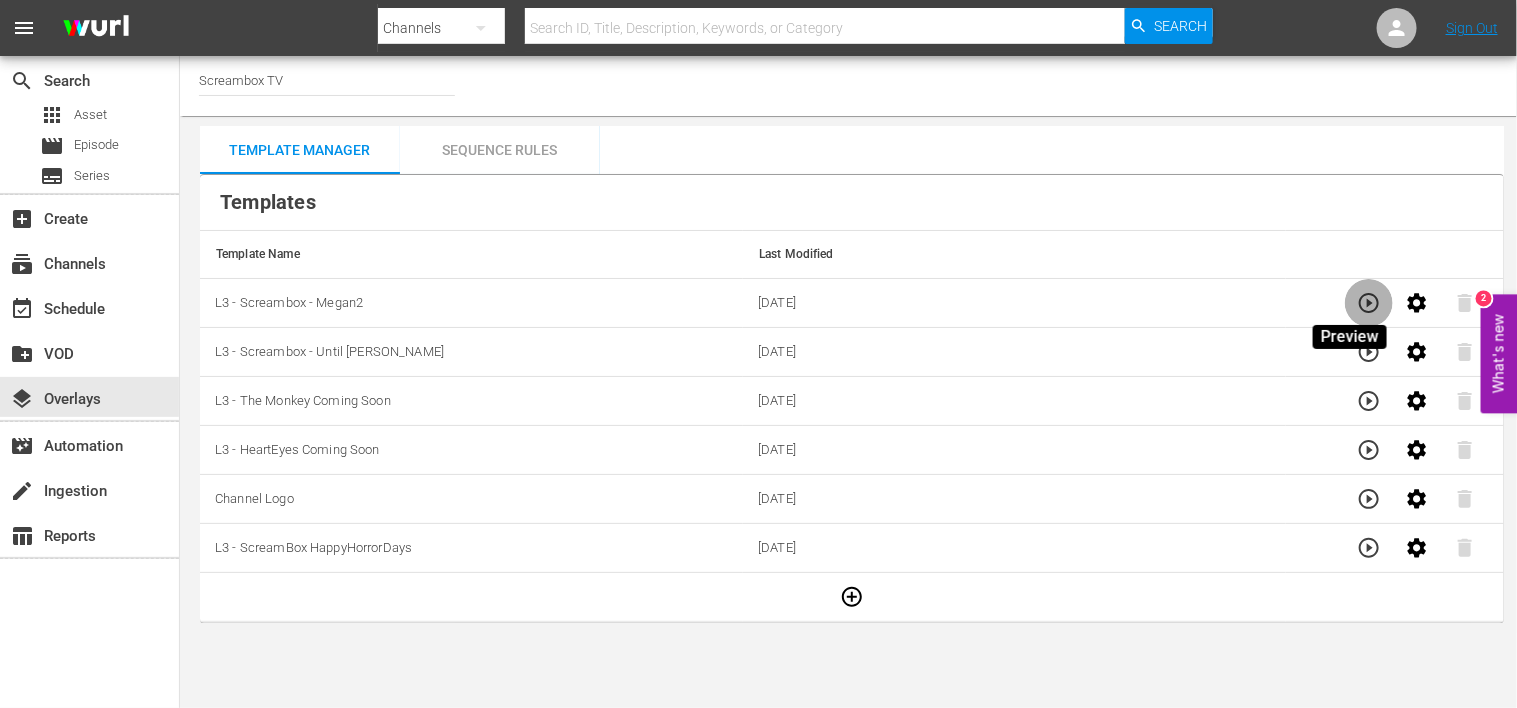 click 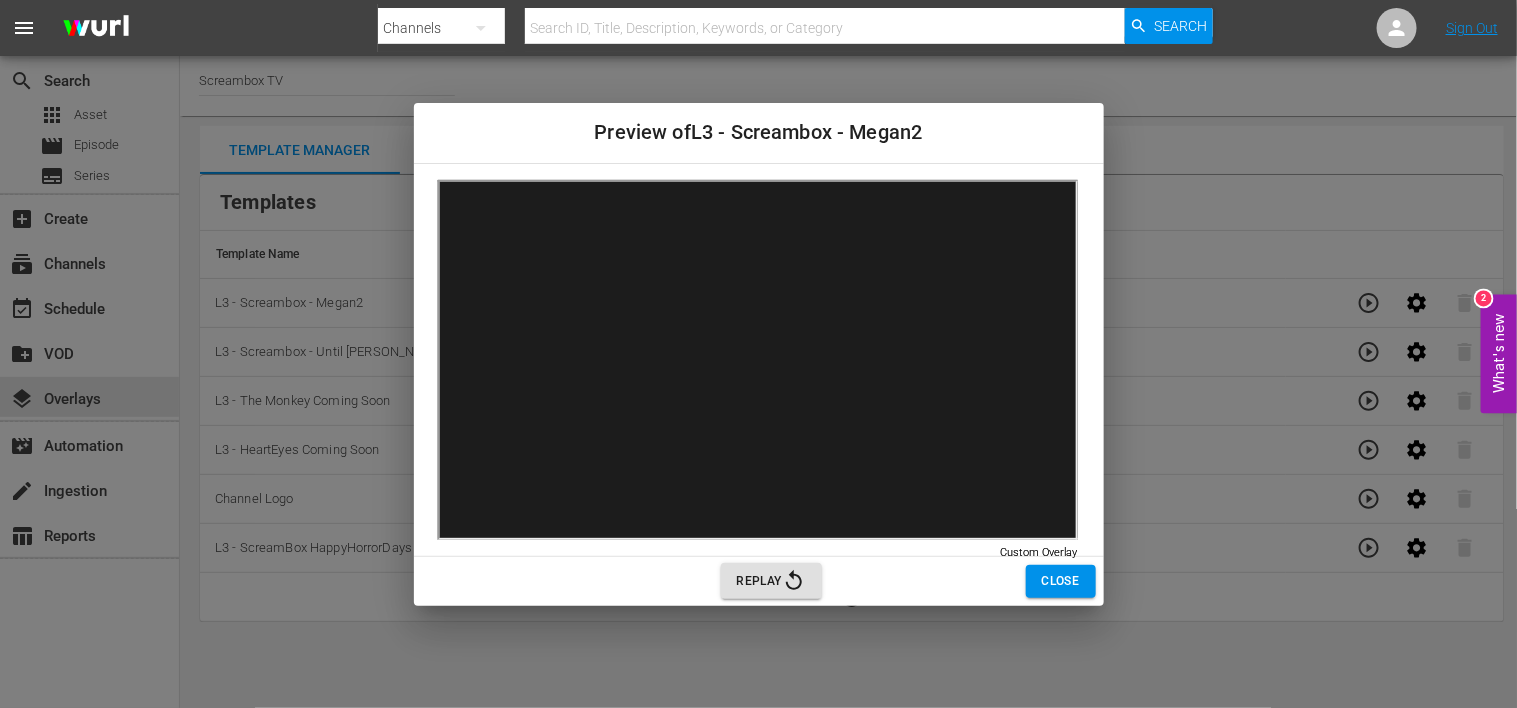 click 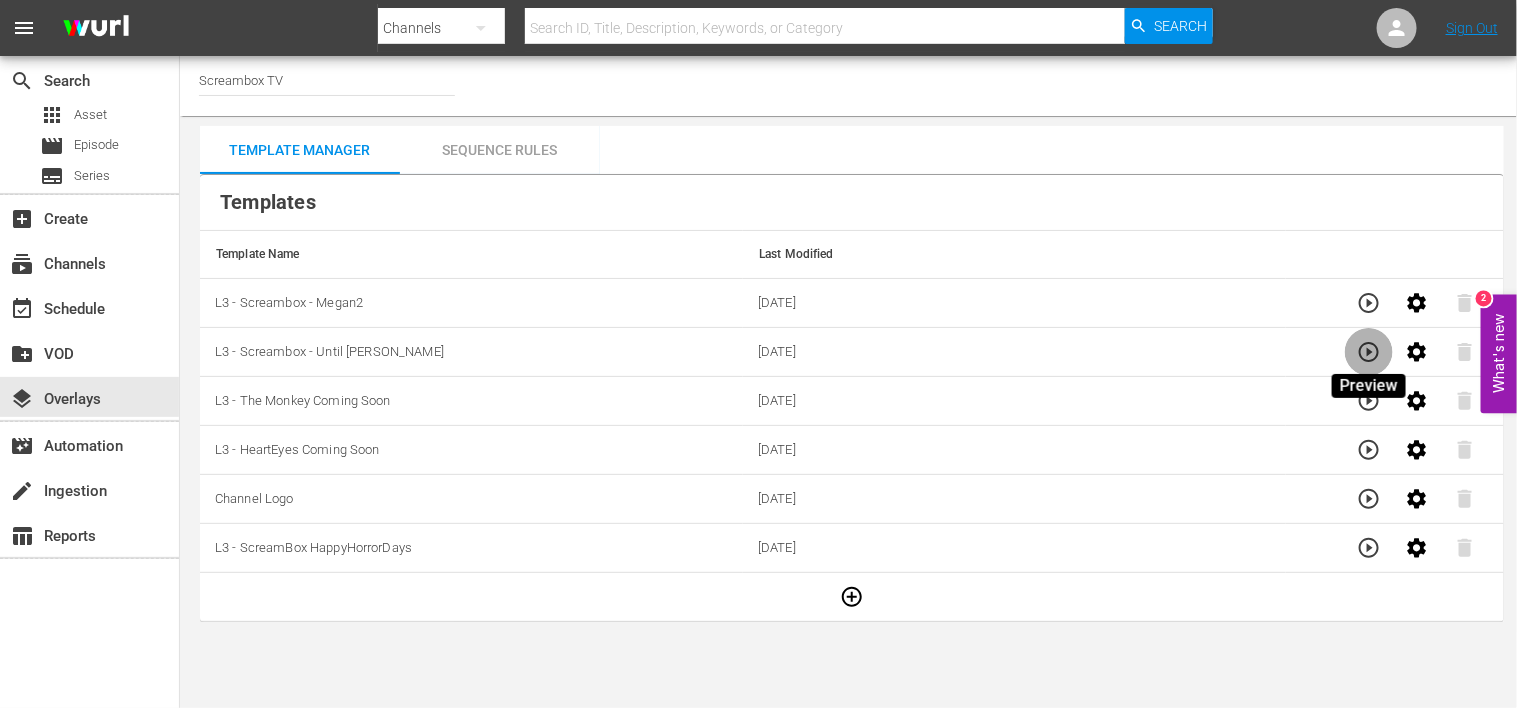 click 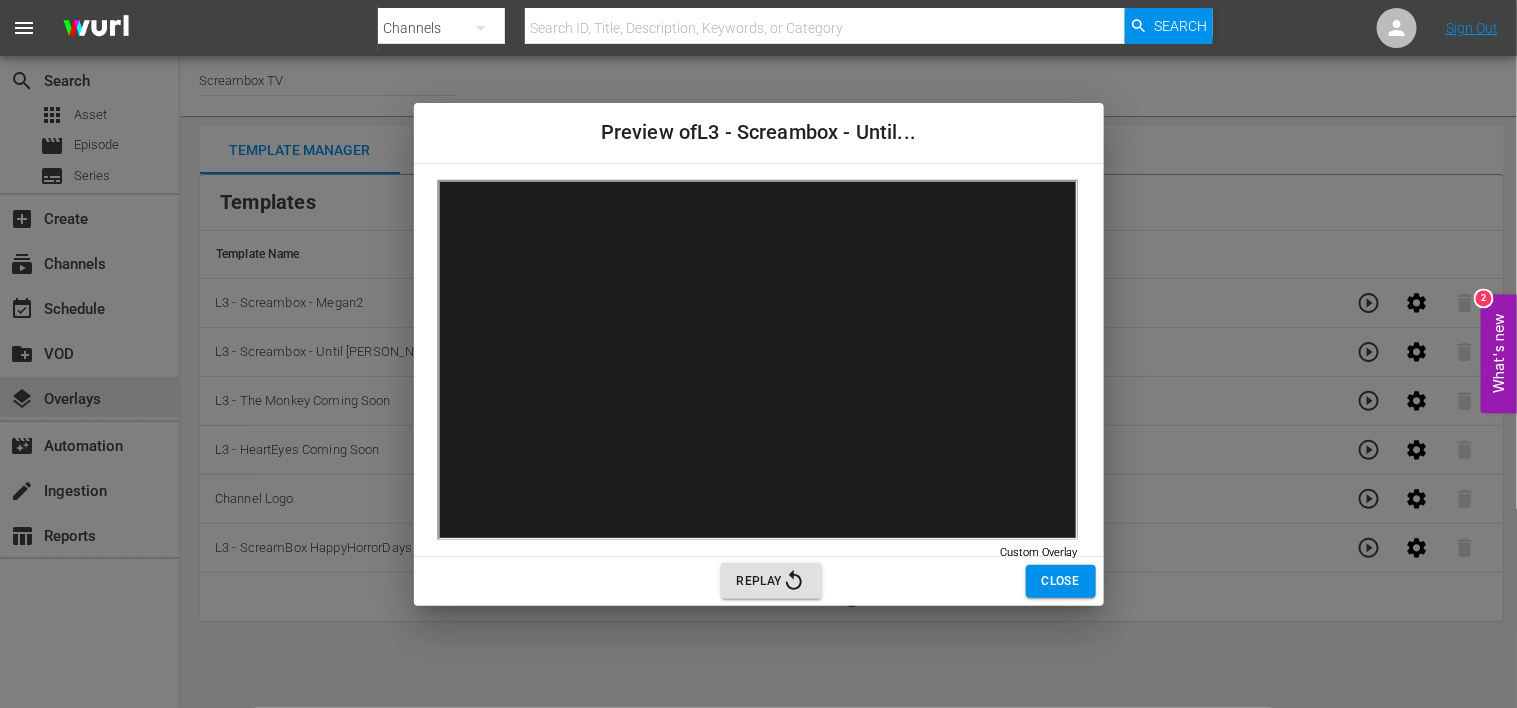 click on "Replay" at bounding box center [771, 581] 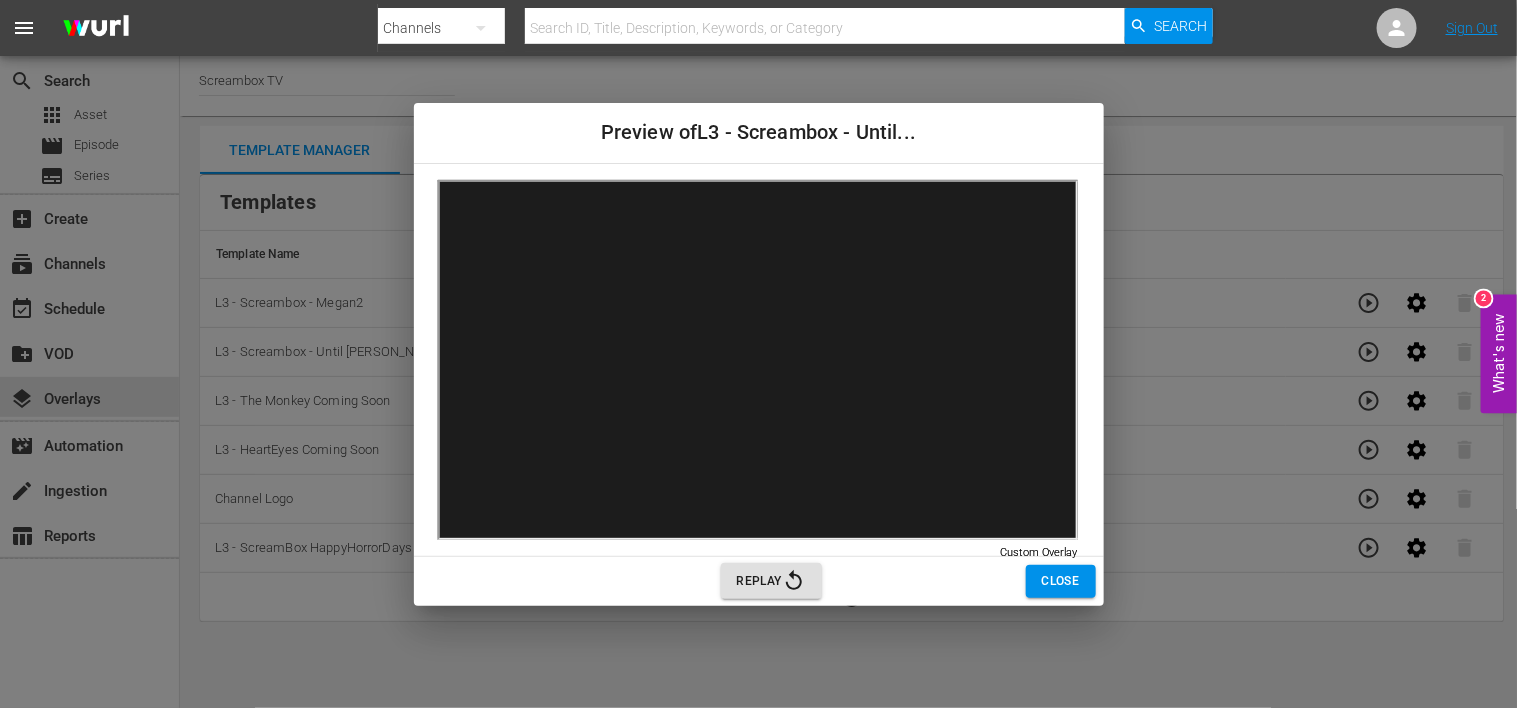click on "Close" at bounding box center (1061, 581) 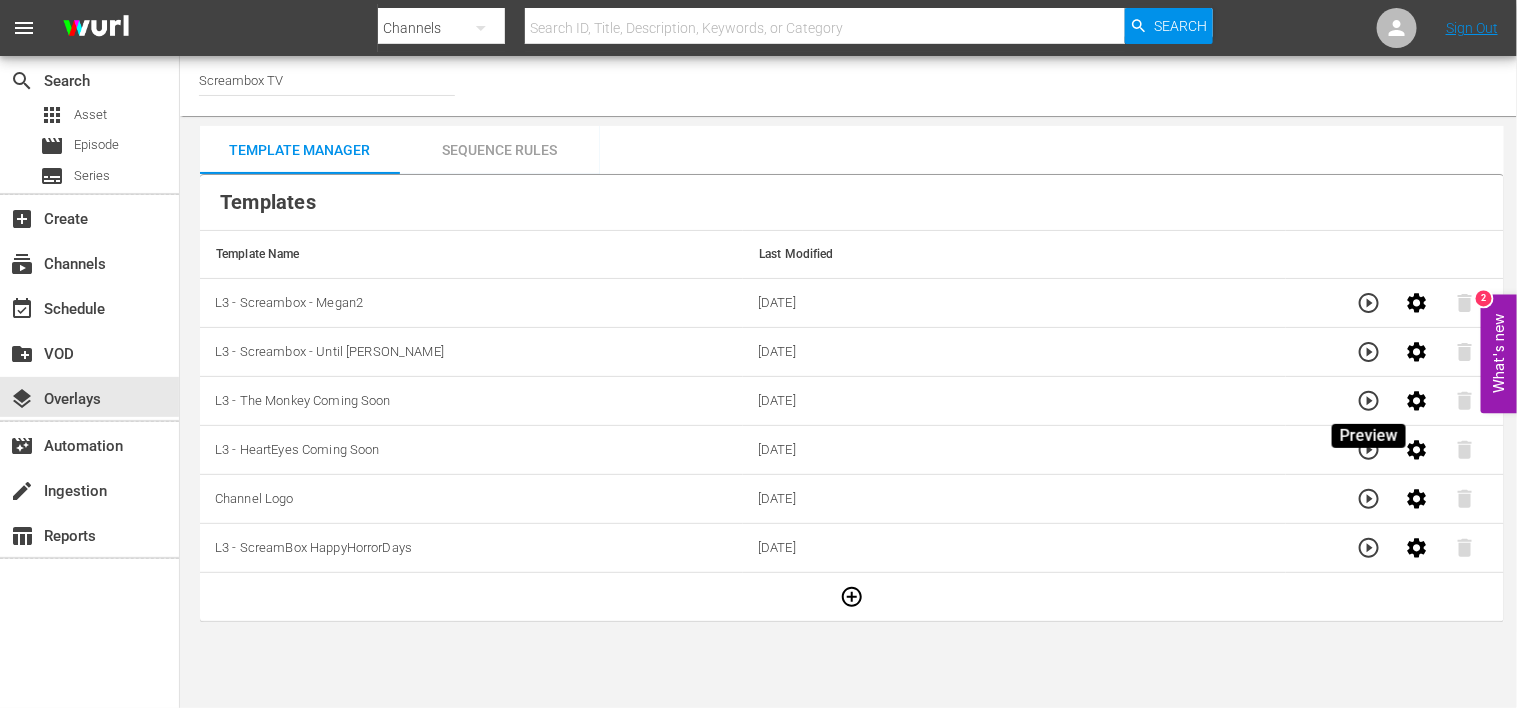 click 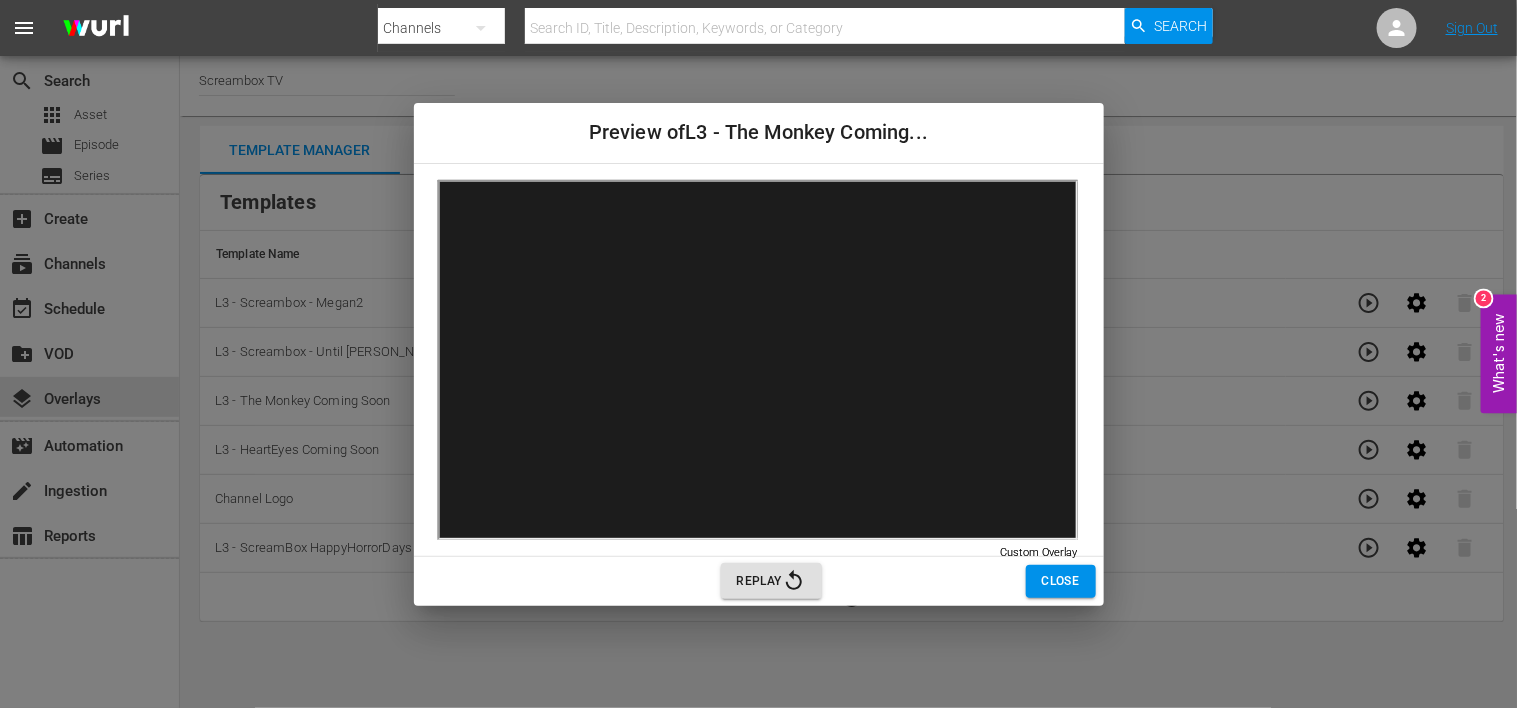 click on "Preview of  L3 - The Monkey Coming... Custom Overlay Custom Overlay Replay Close" at bounding box center (758, 354) 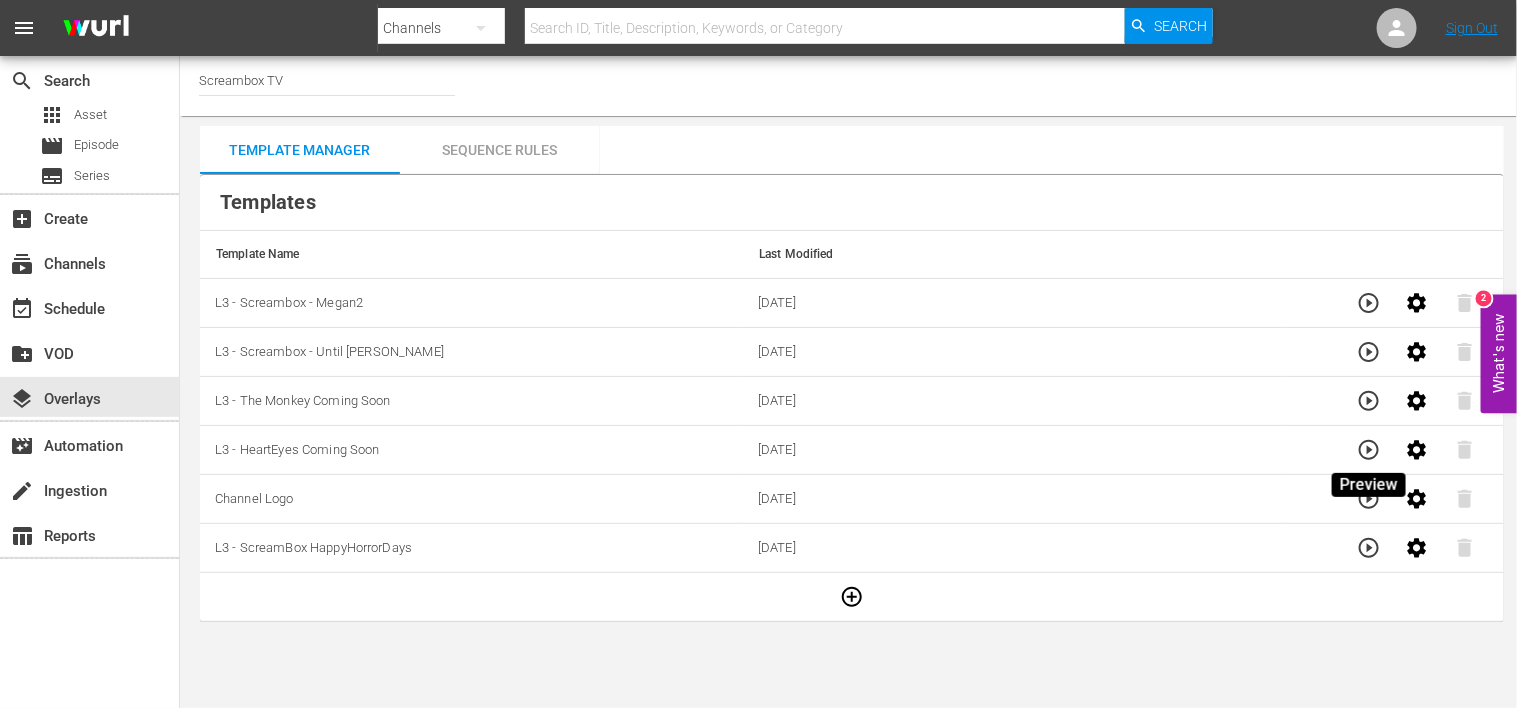 click 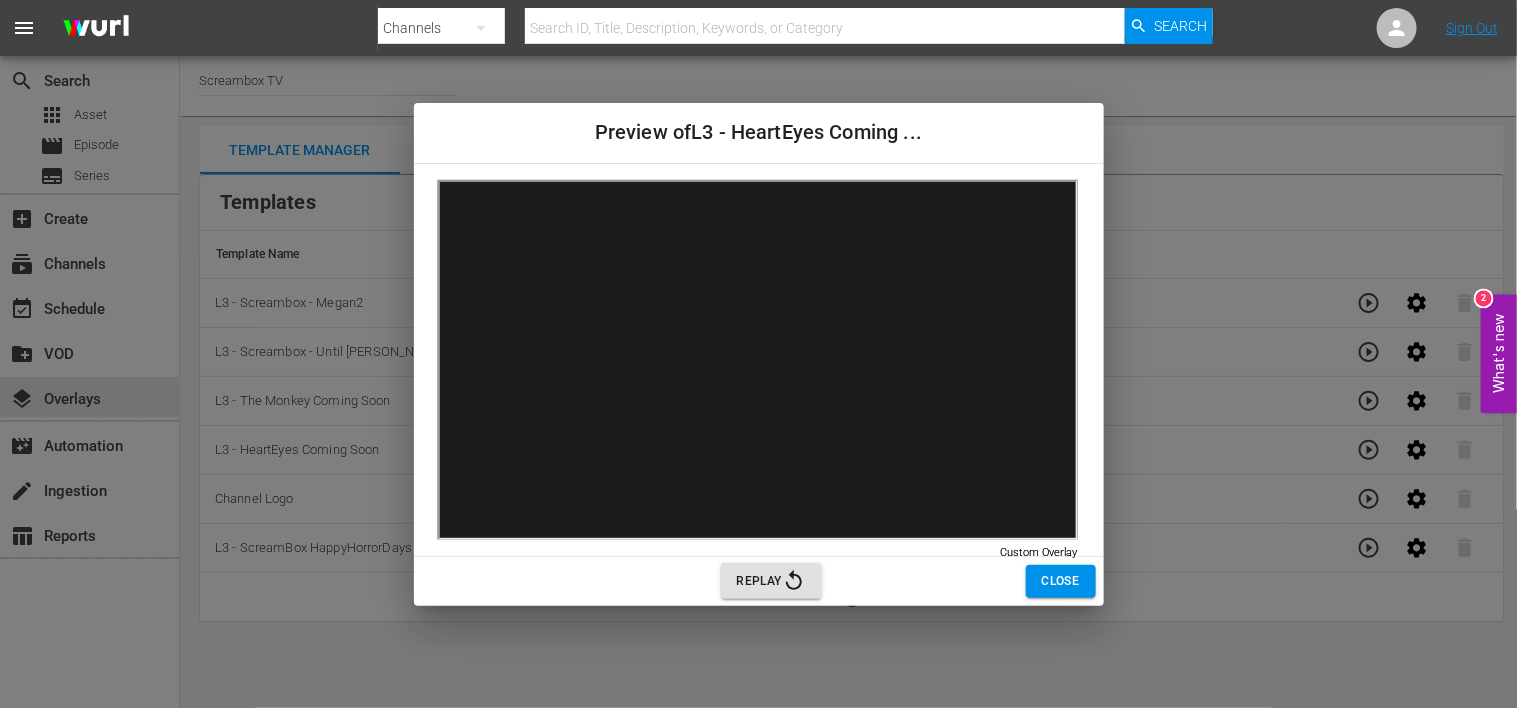 click on "Preview of  L3 - HeartEyes Coming ... Custom Overlay Custom Overlay Replay Close" at bounding box center [758, 354] 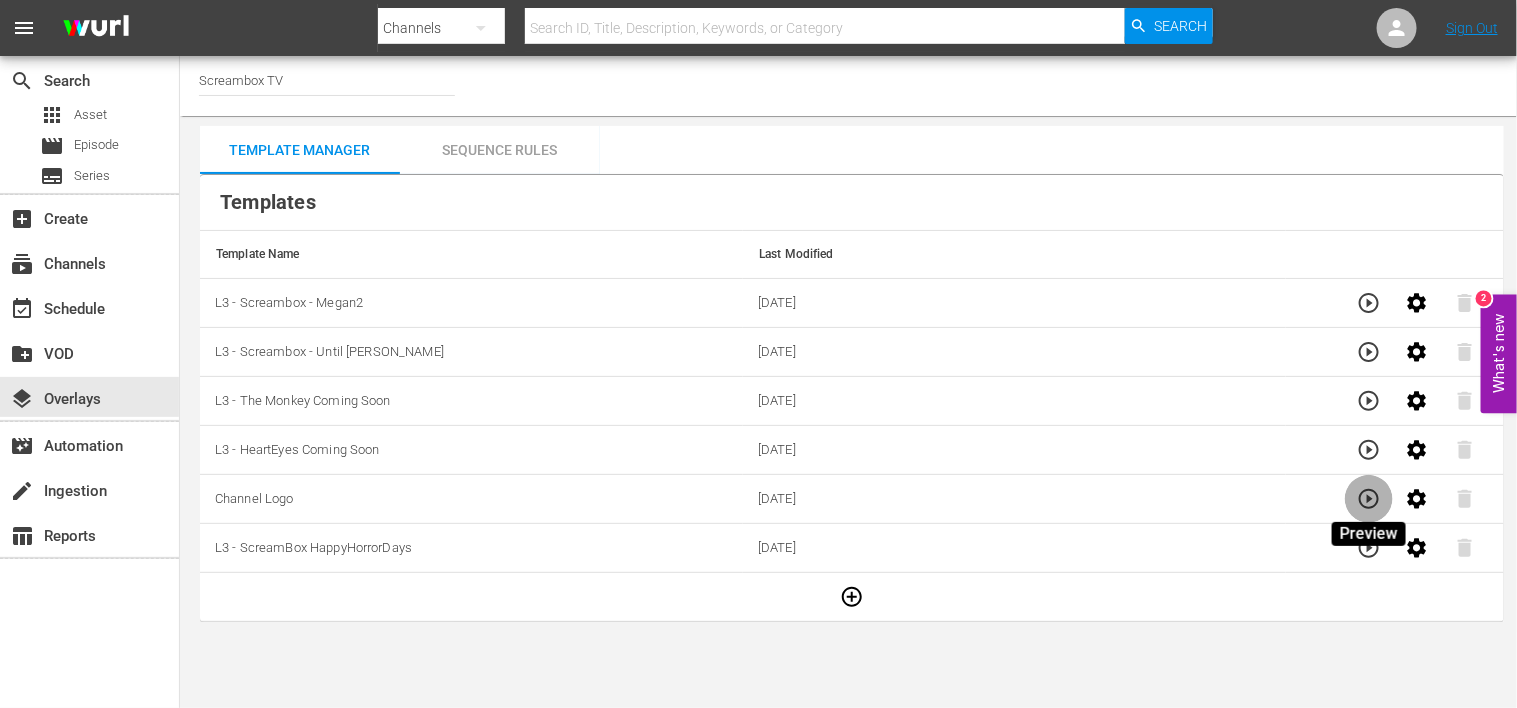 click 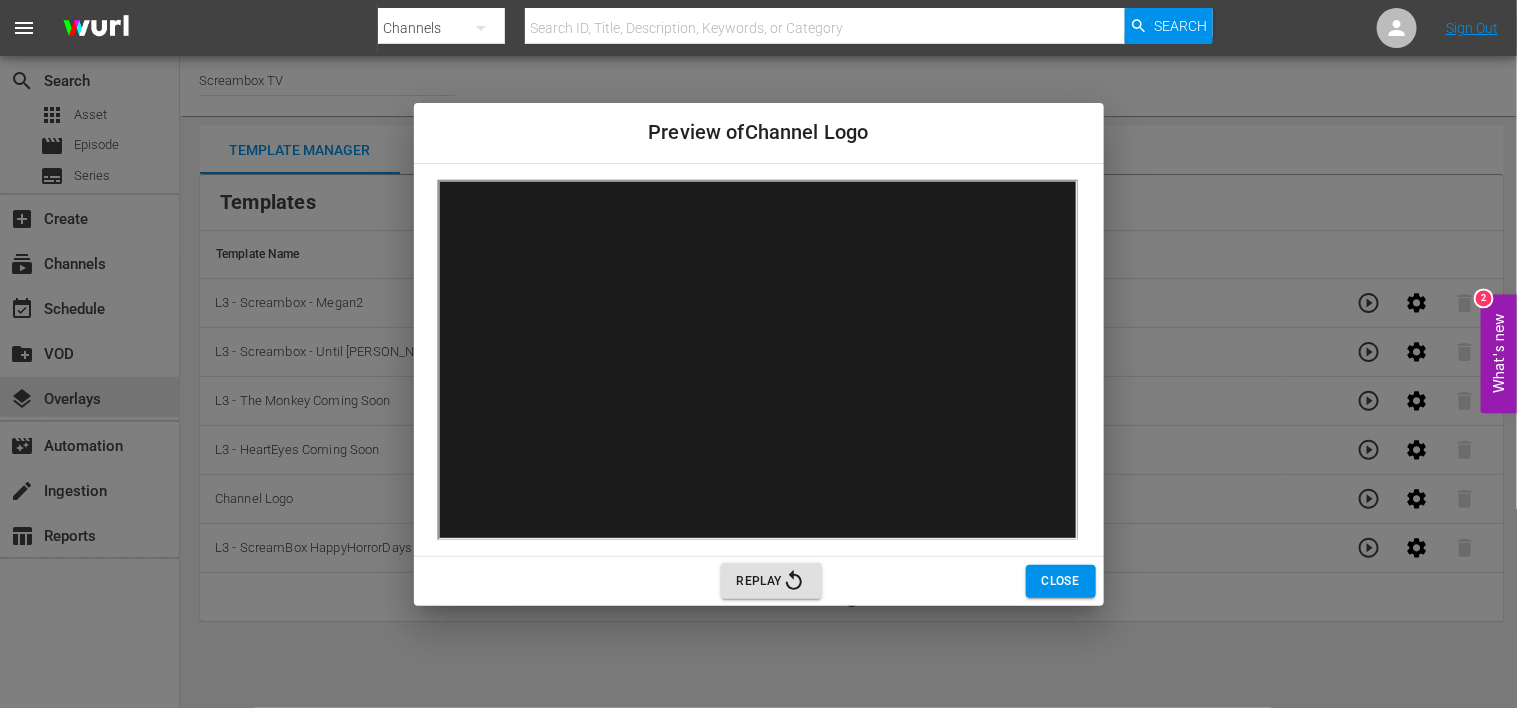 click on "Close" at bounding box center [1061, 581] 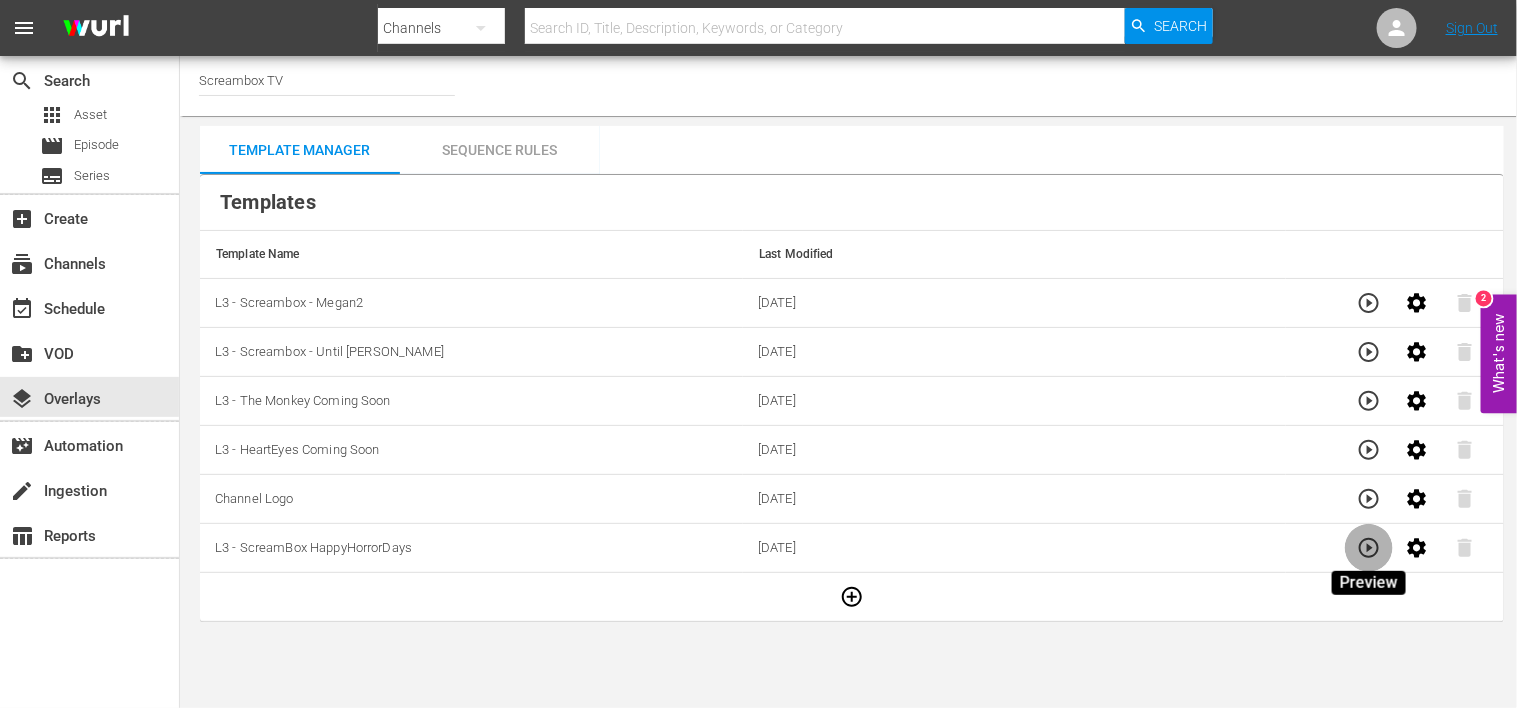 click 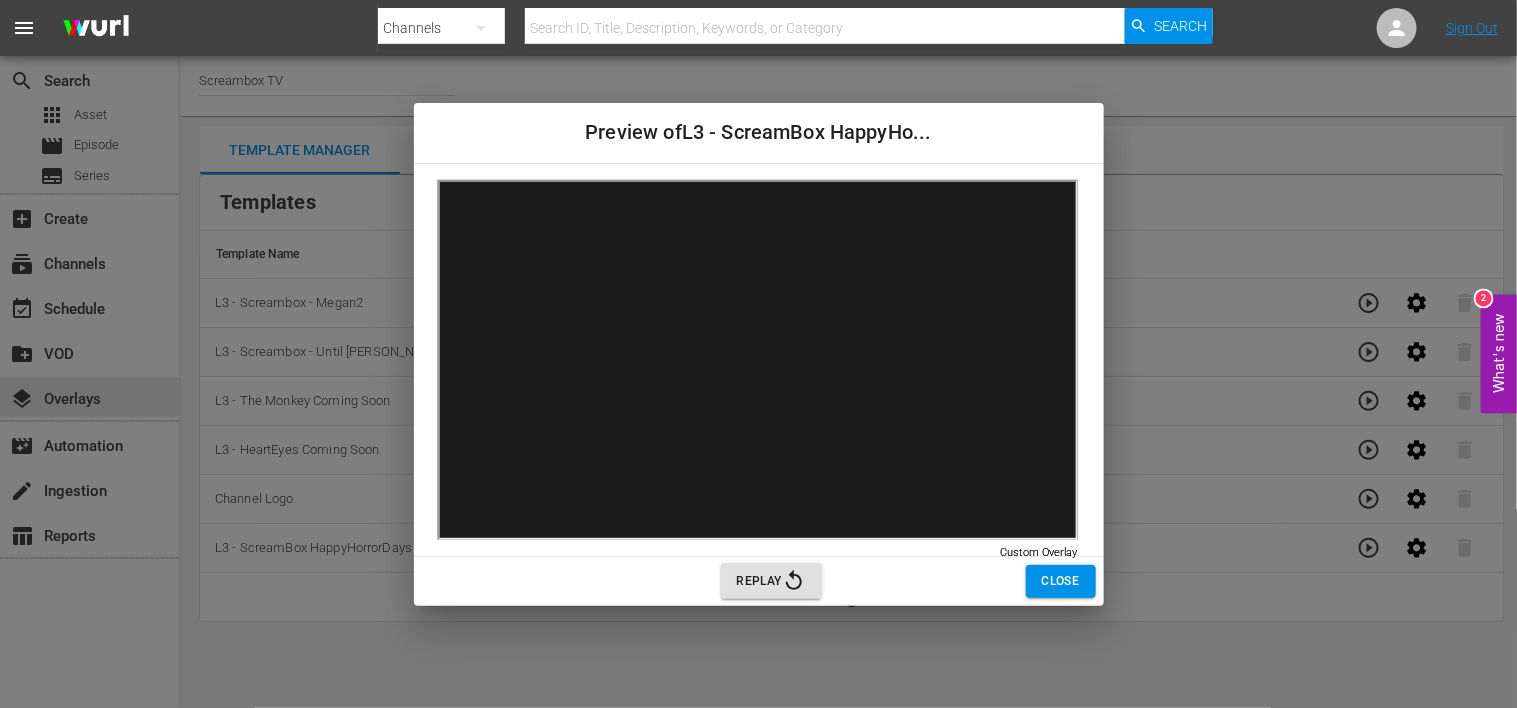 click on "Replay" at bounding box center [771, 581] 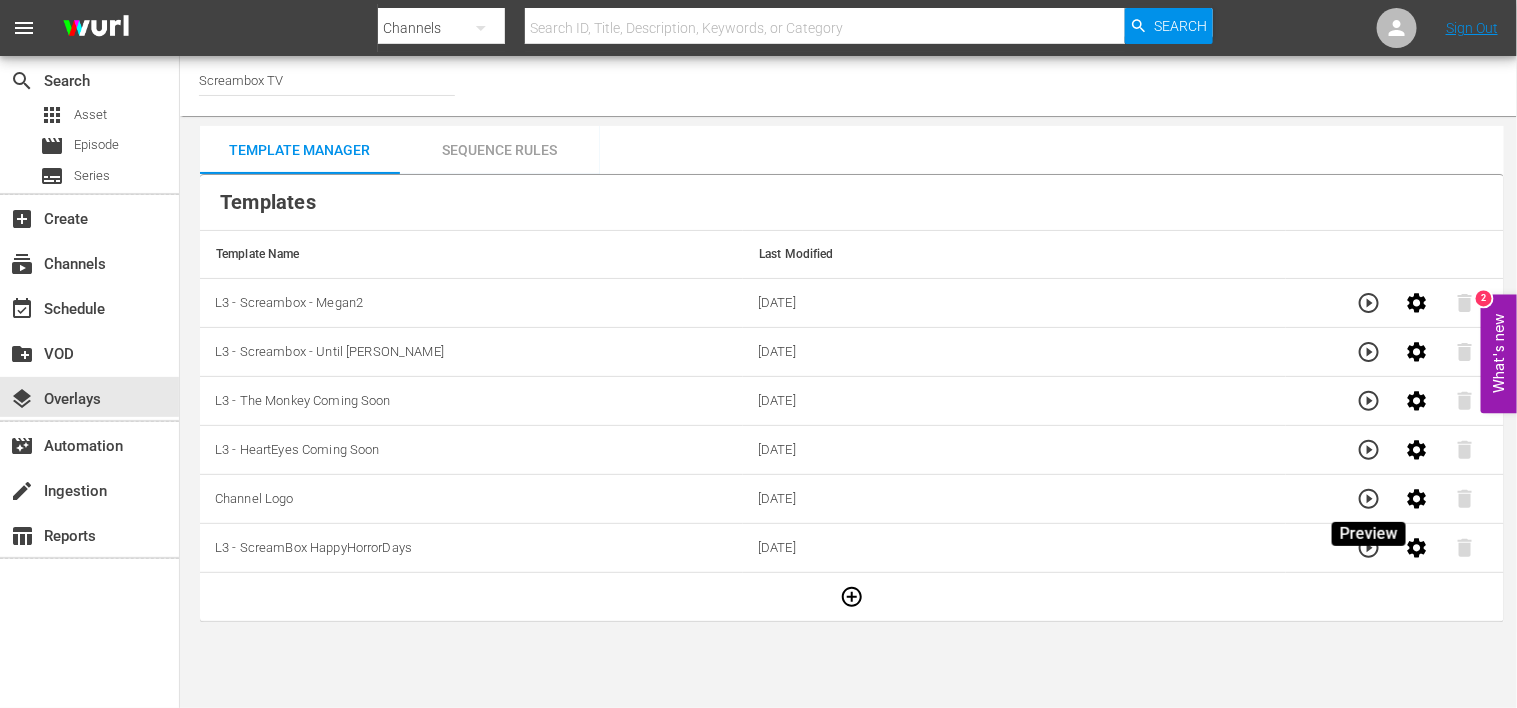 click 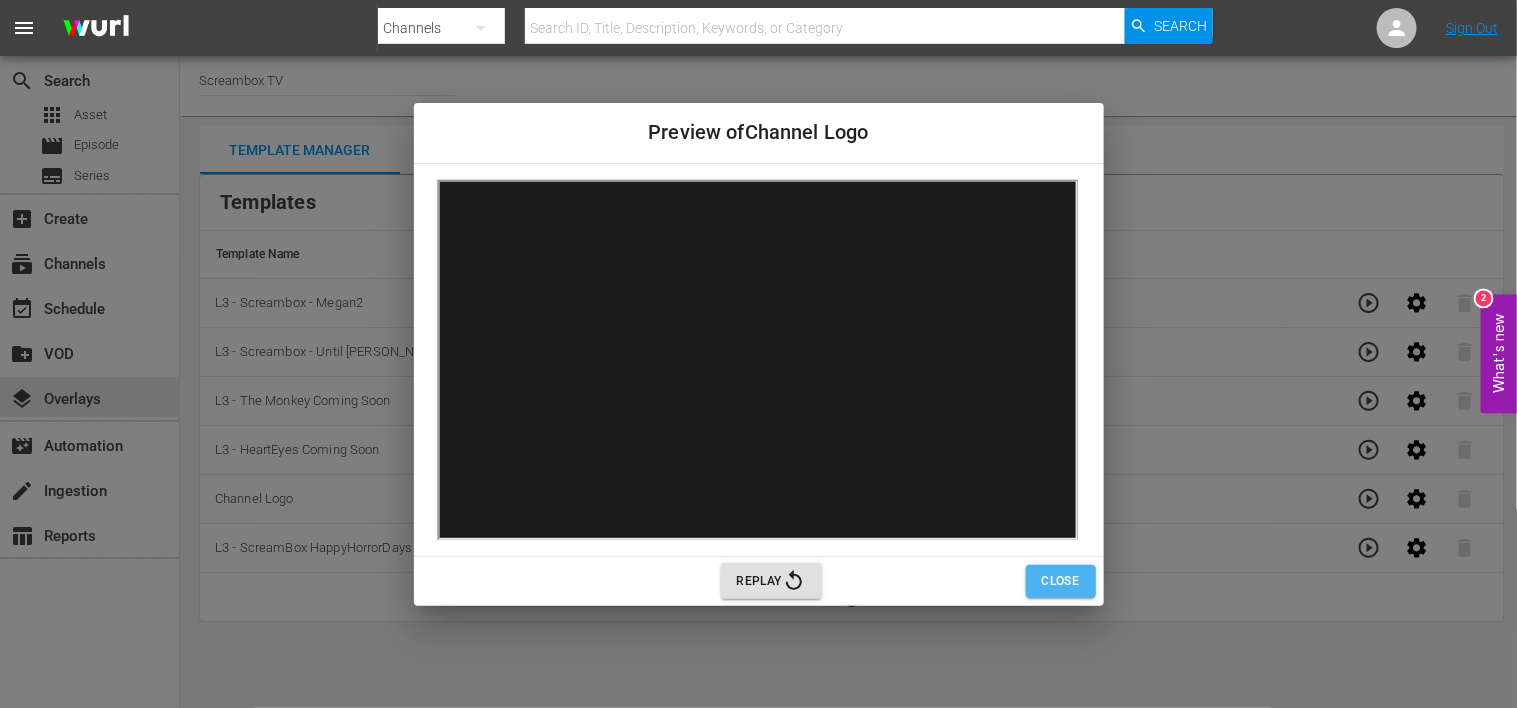 click on "Close" at bounding box center [1061, 581] 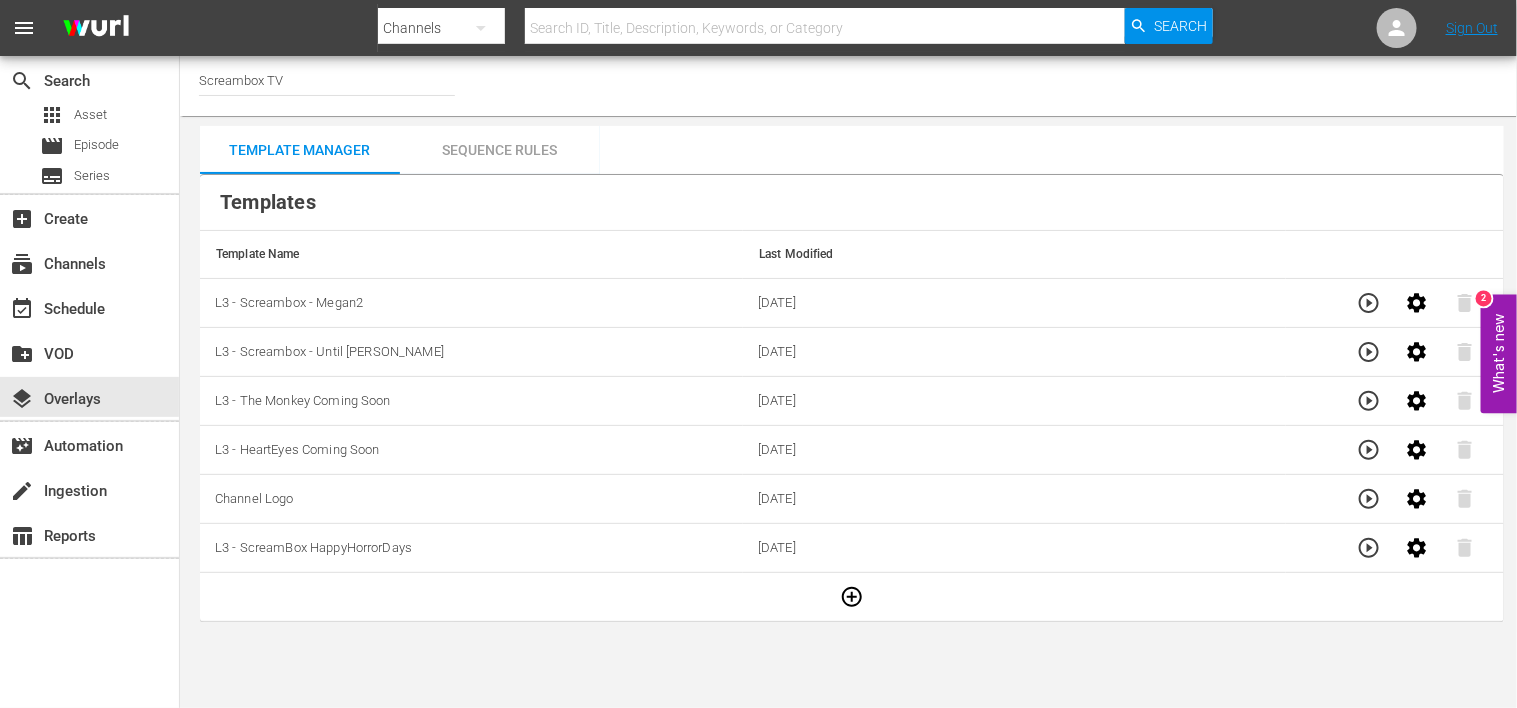 click on "Sequence Rules" at bounding box center [500, 150] 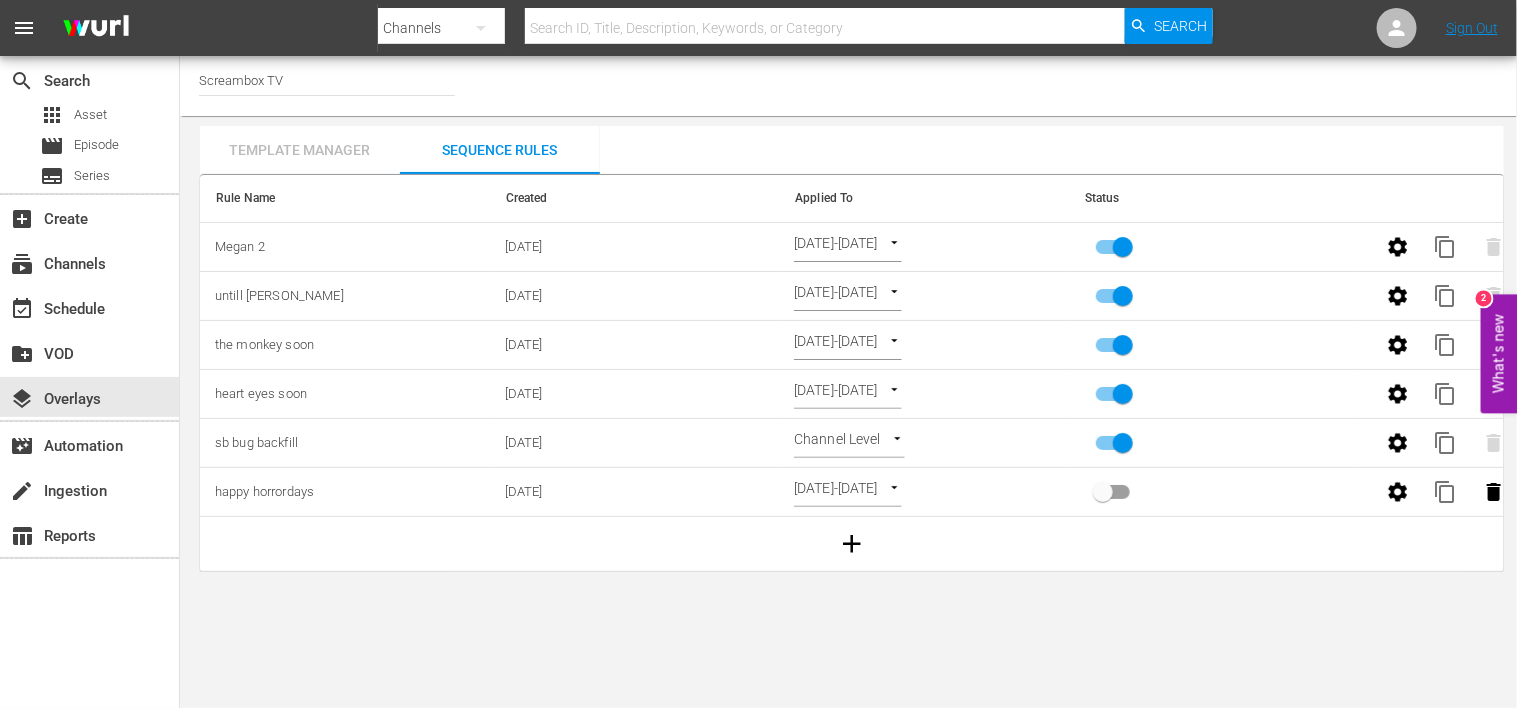 click on "Template Manager" at bounding box center (300, 150) 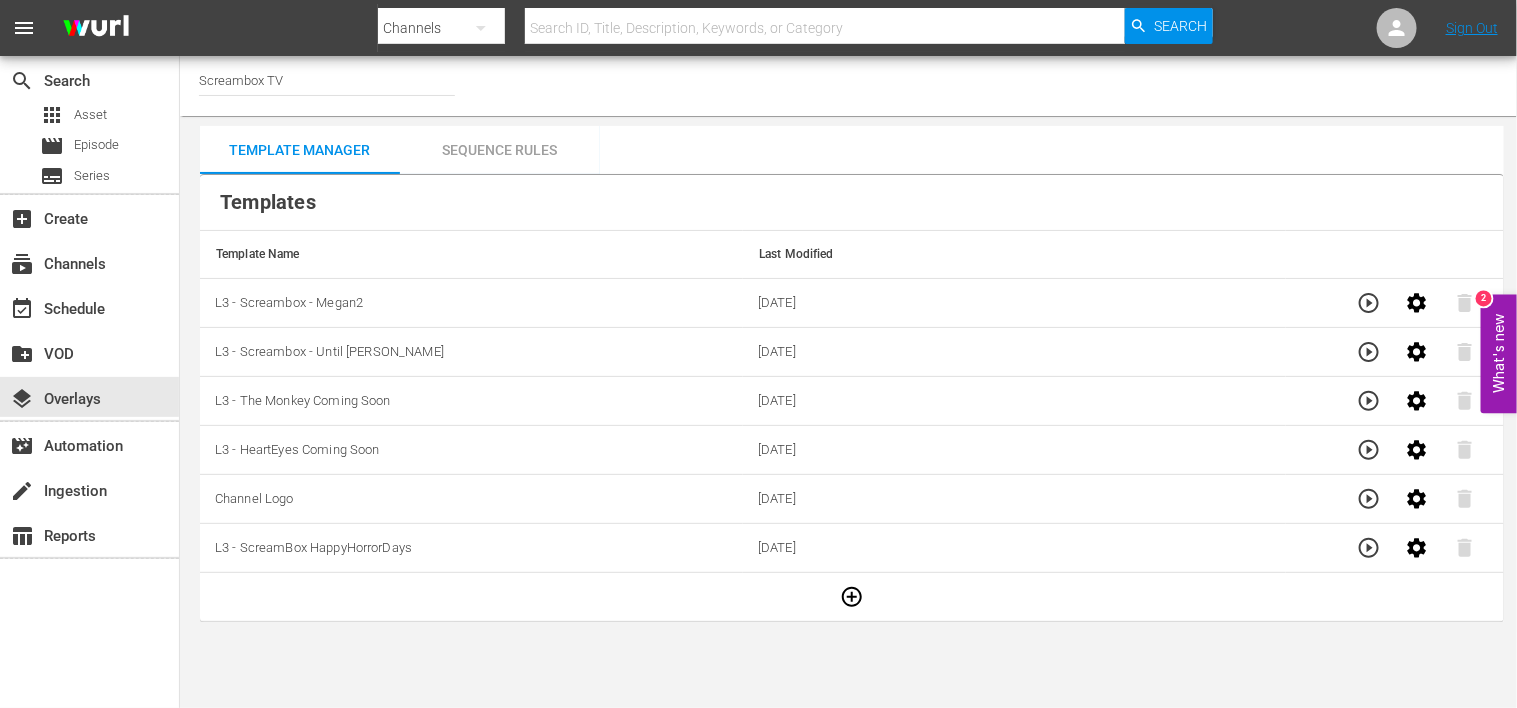 type 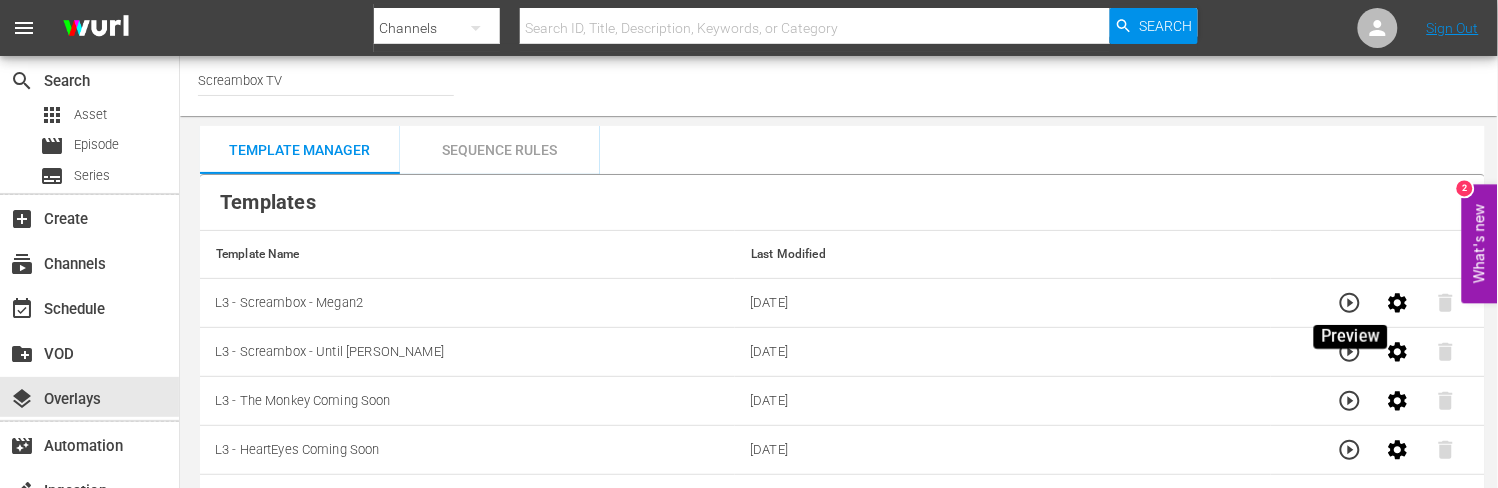 click 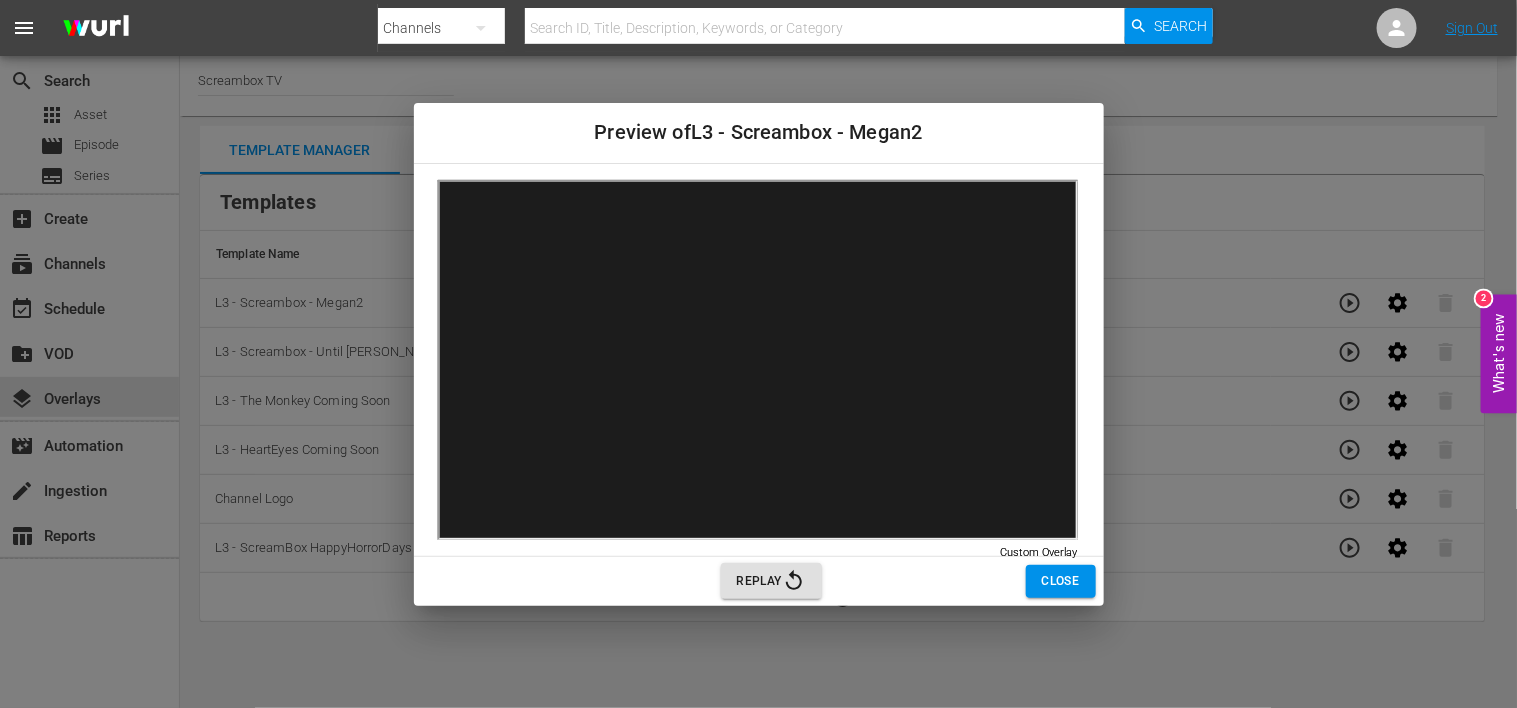 click on "Close" at bounding box center [1061, 581] 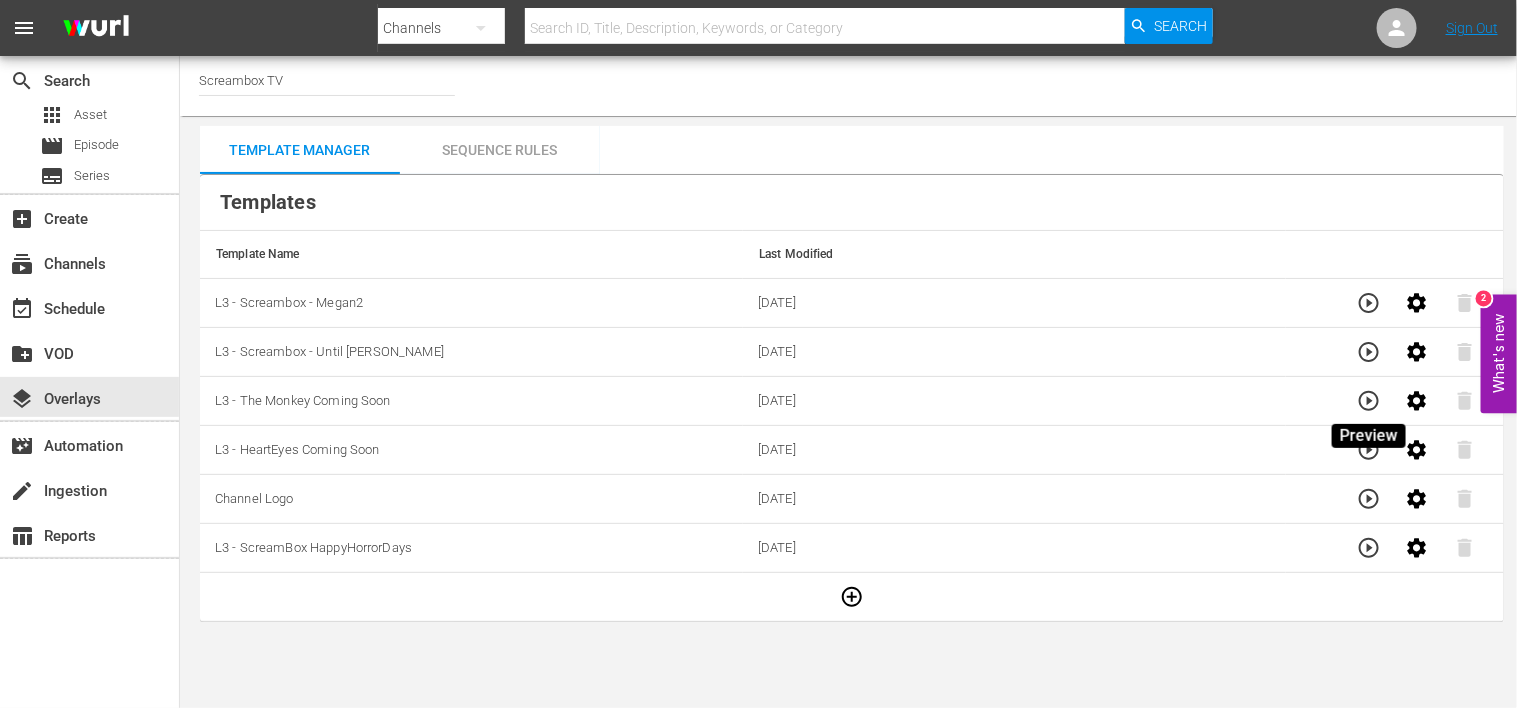 click 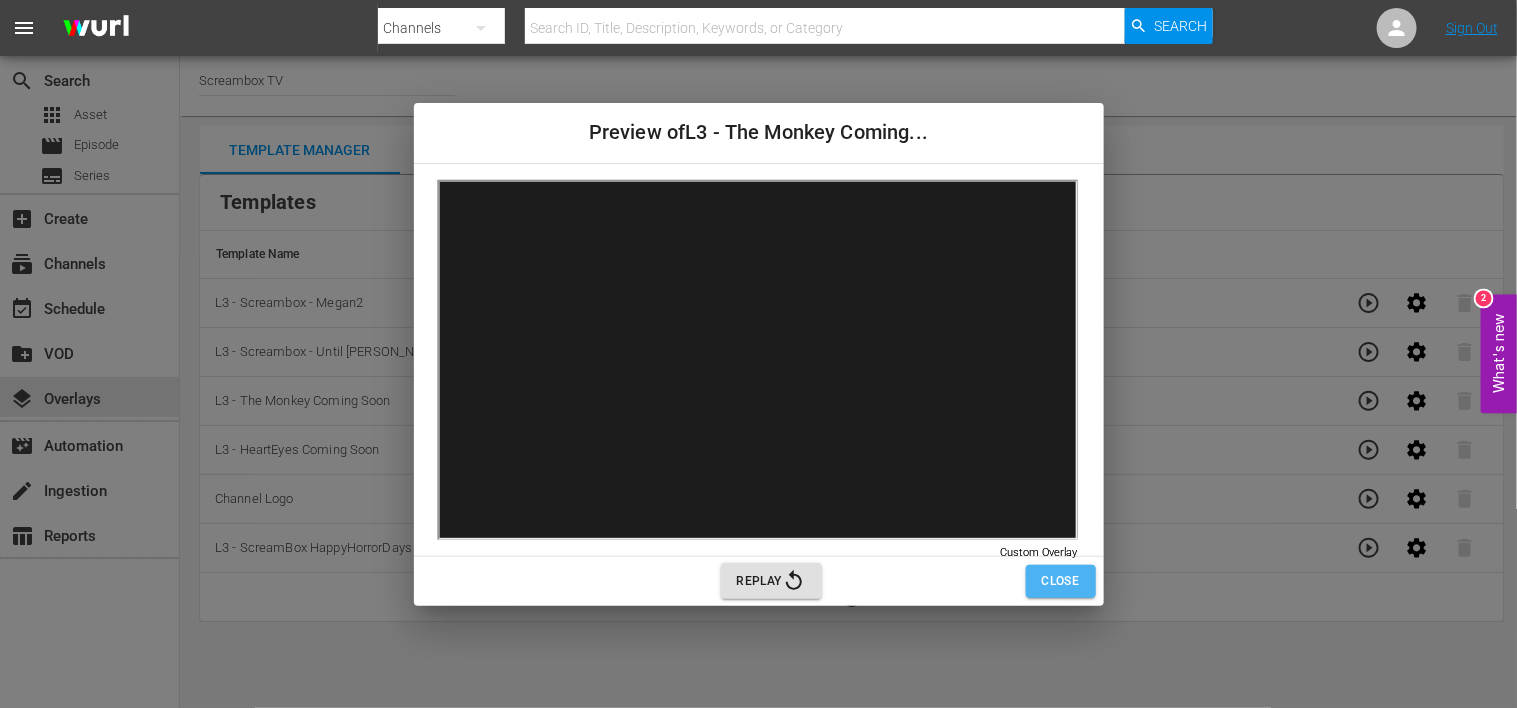 click on "Close" at bounding box center [1061, 581] 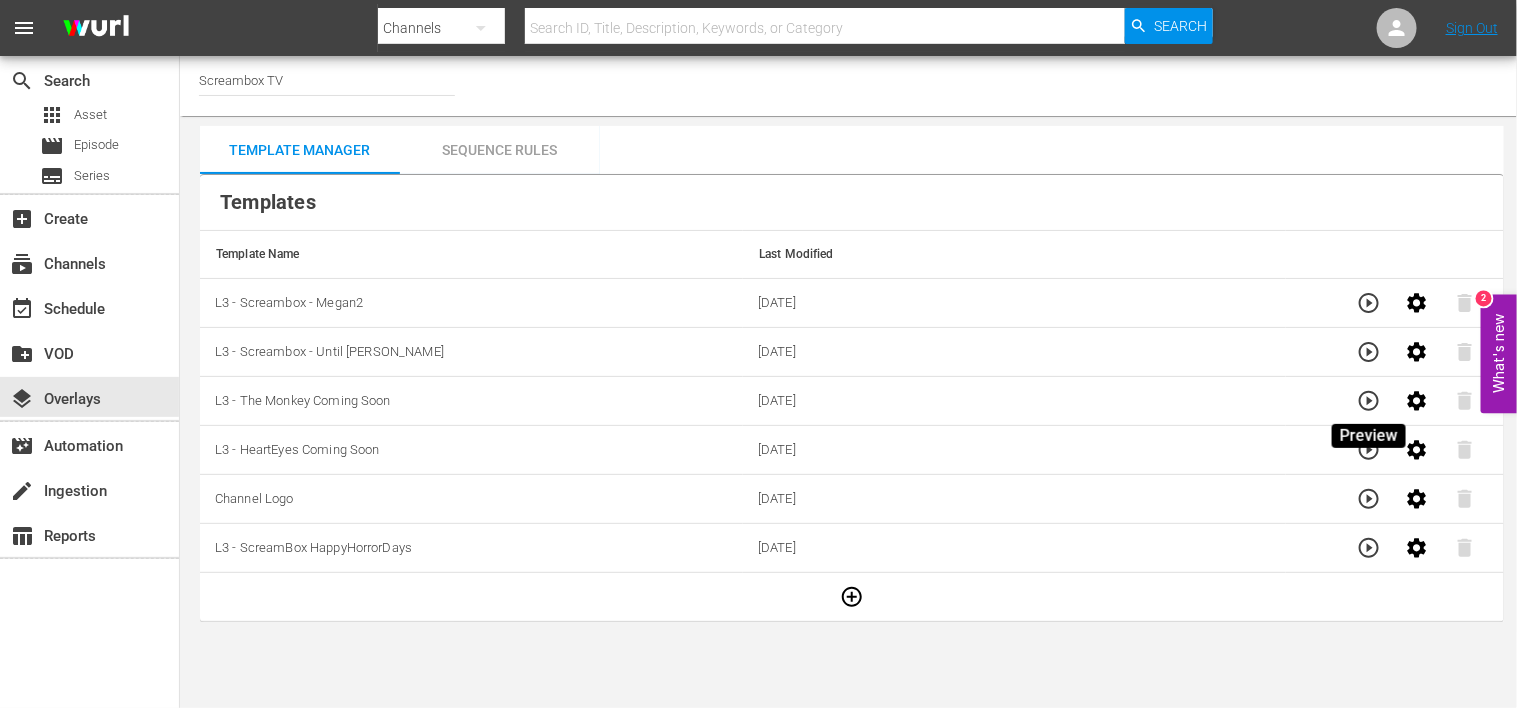 click 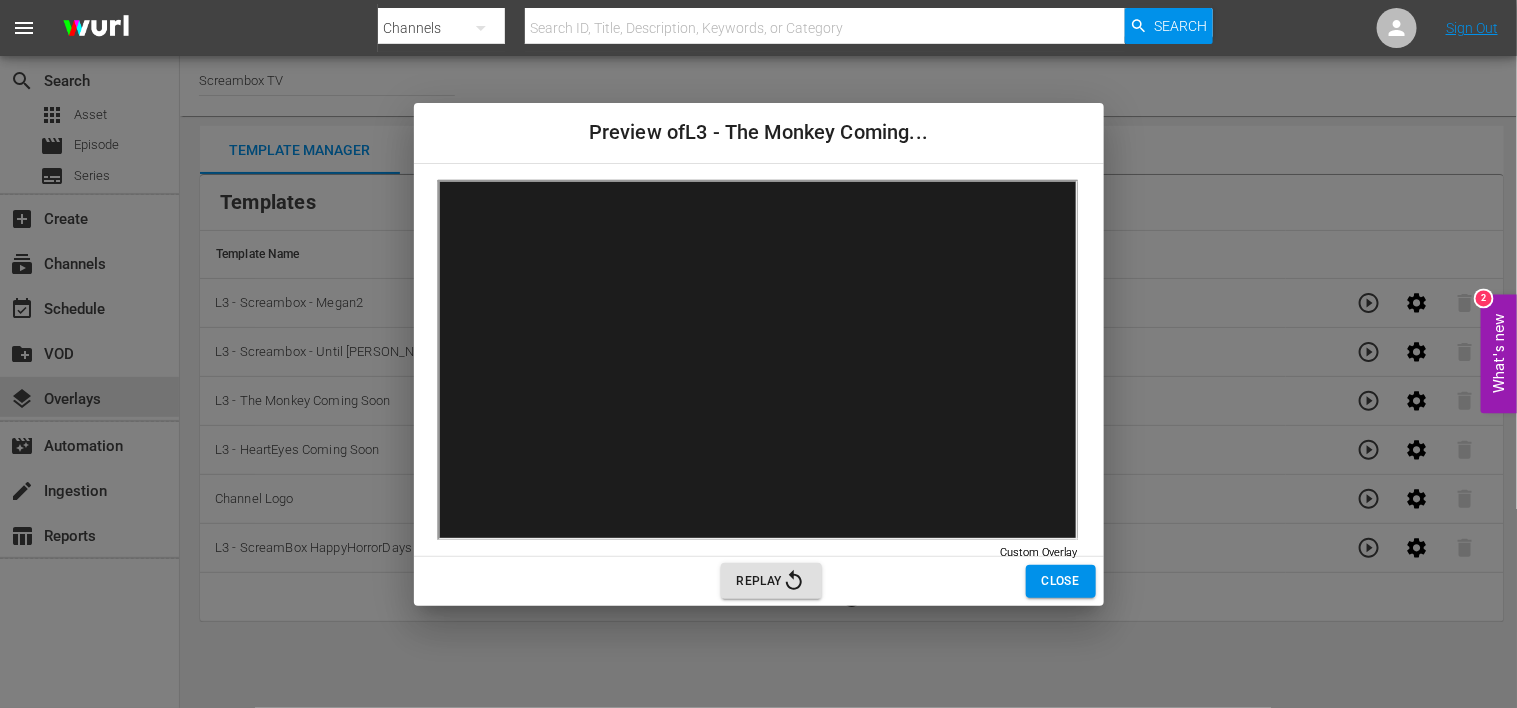 click on "Close" at bounding box center (1061, 581) 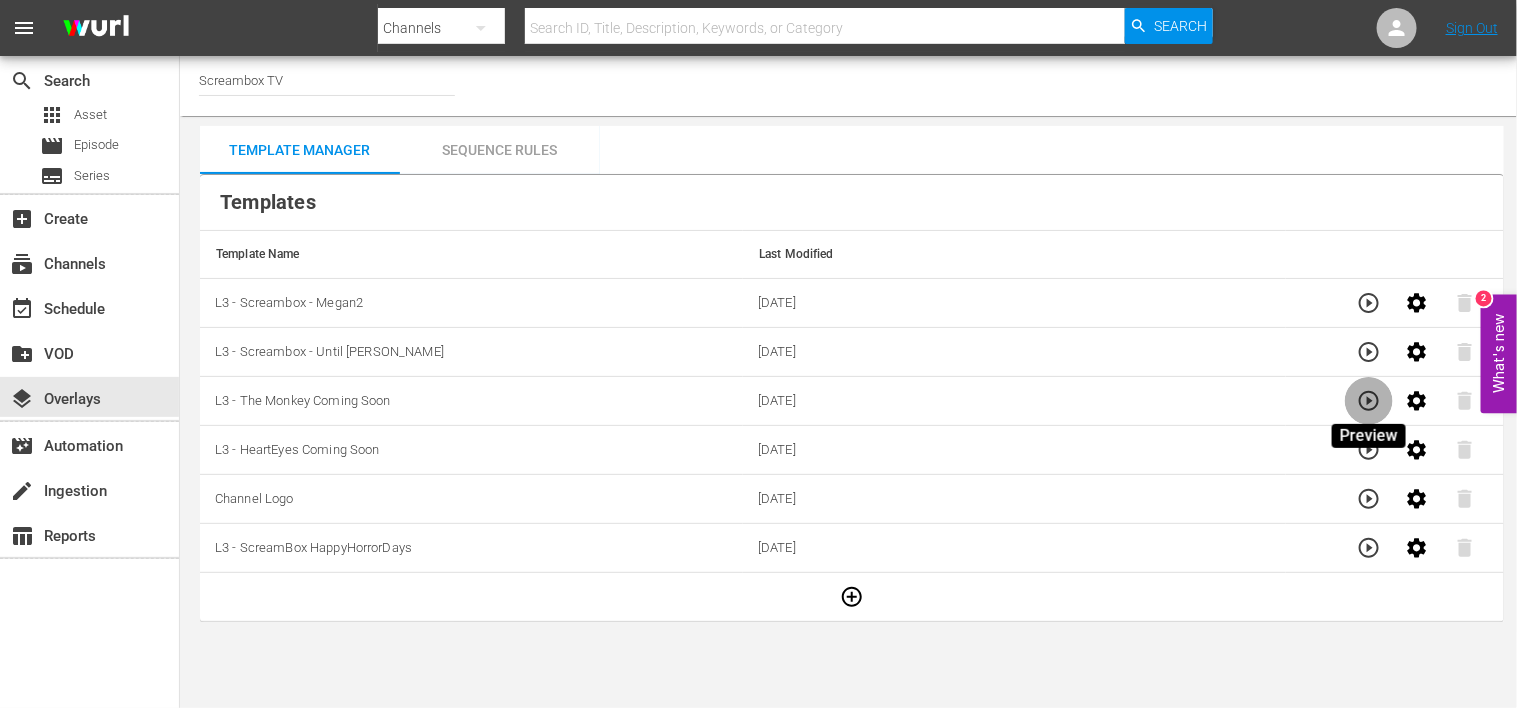 click 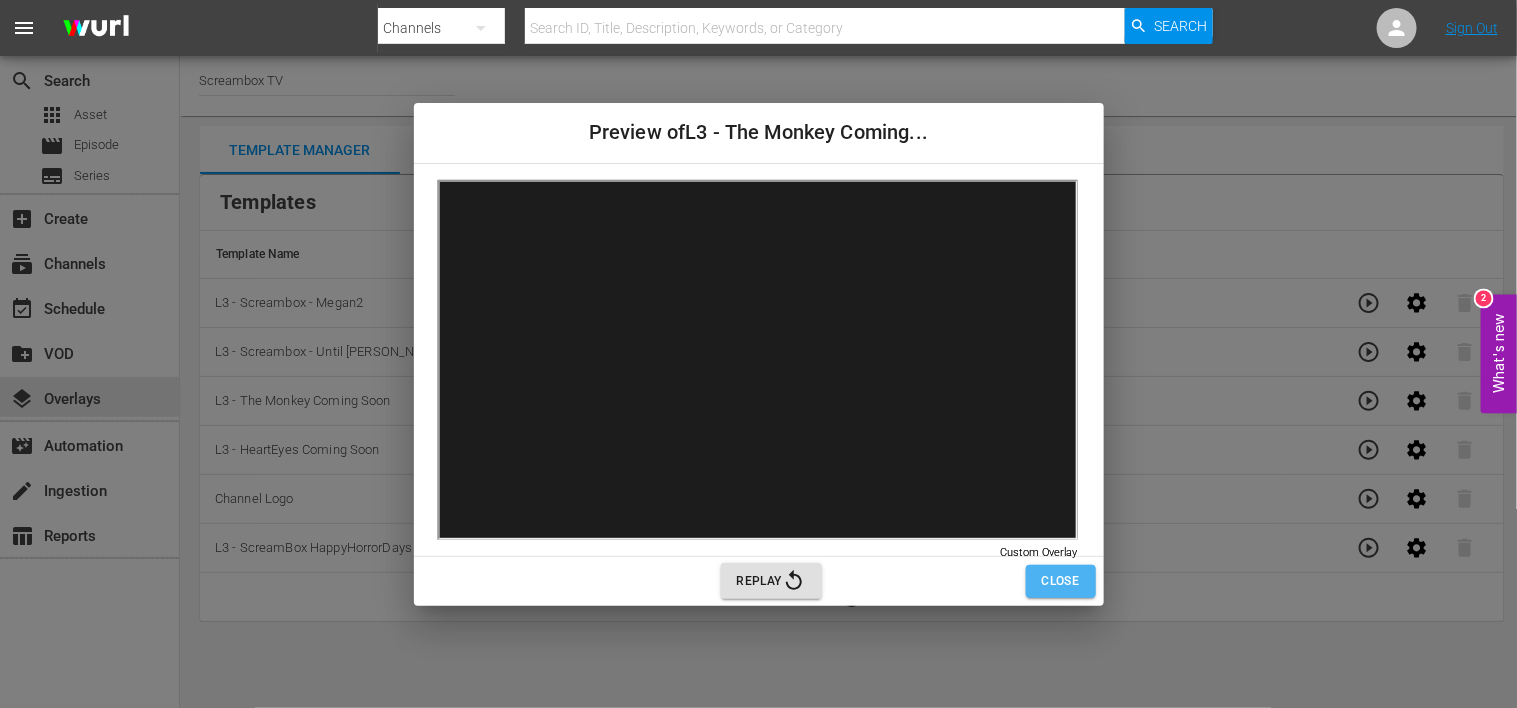 click on "Close" at bounding box center [1061, 581] 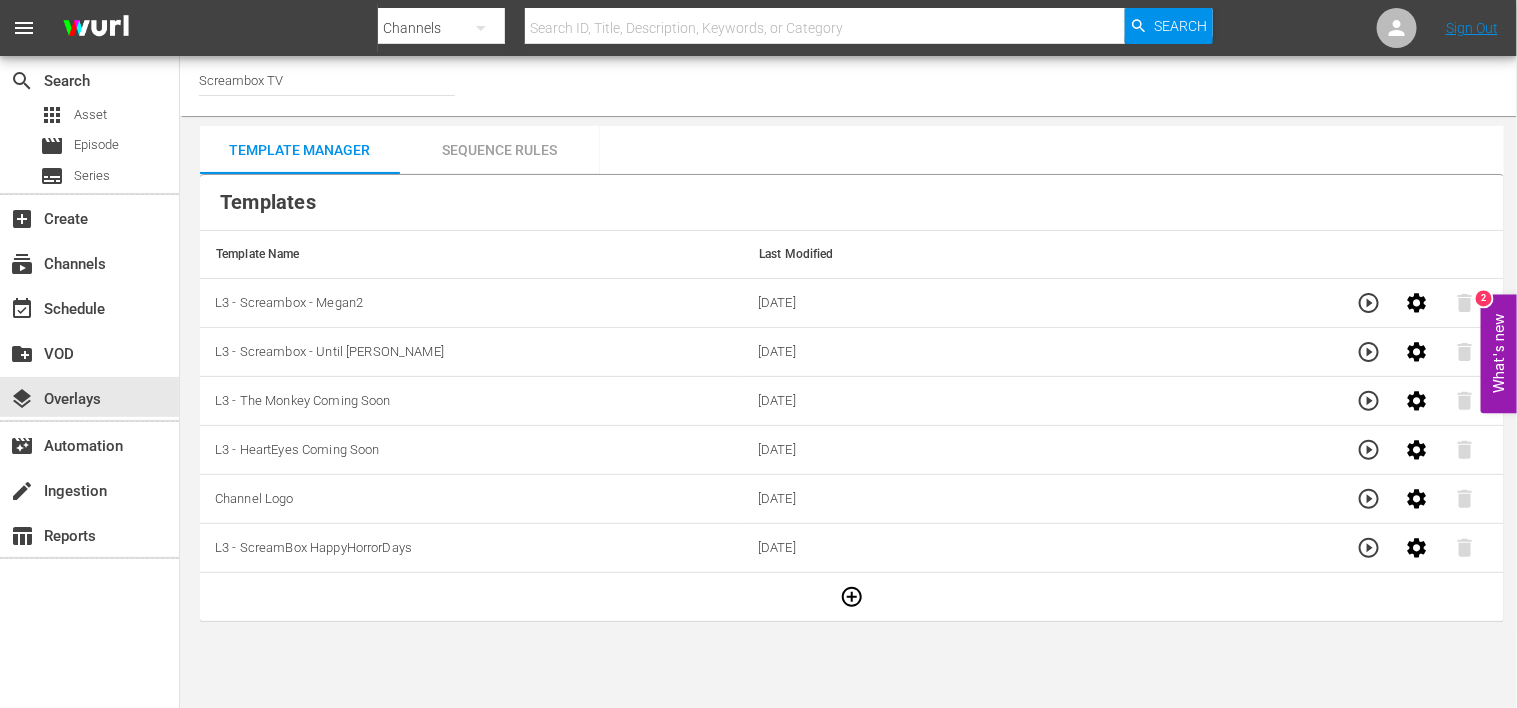 click on "Channel Title Screambox TV" at bounding box center (848, 86) 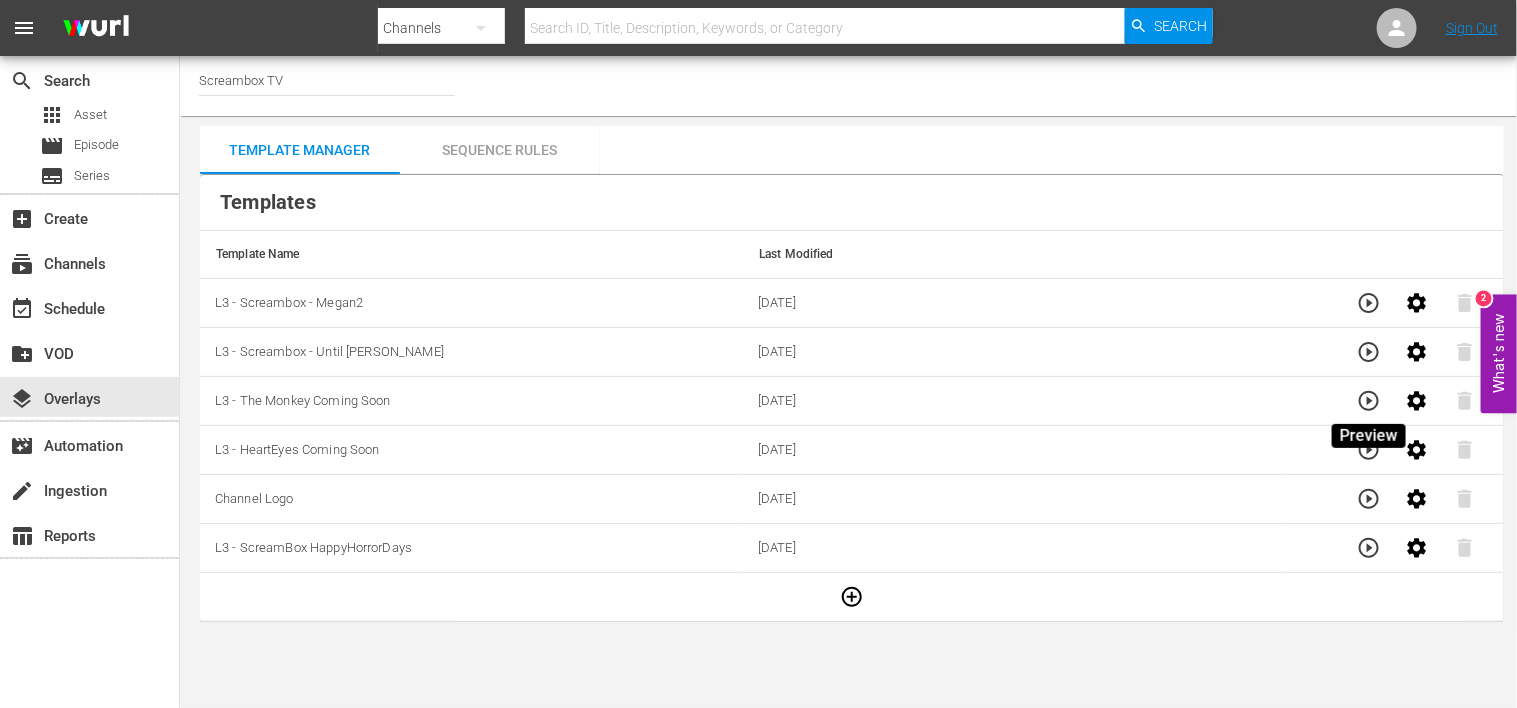 click 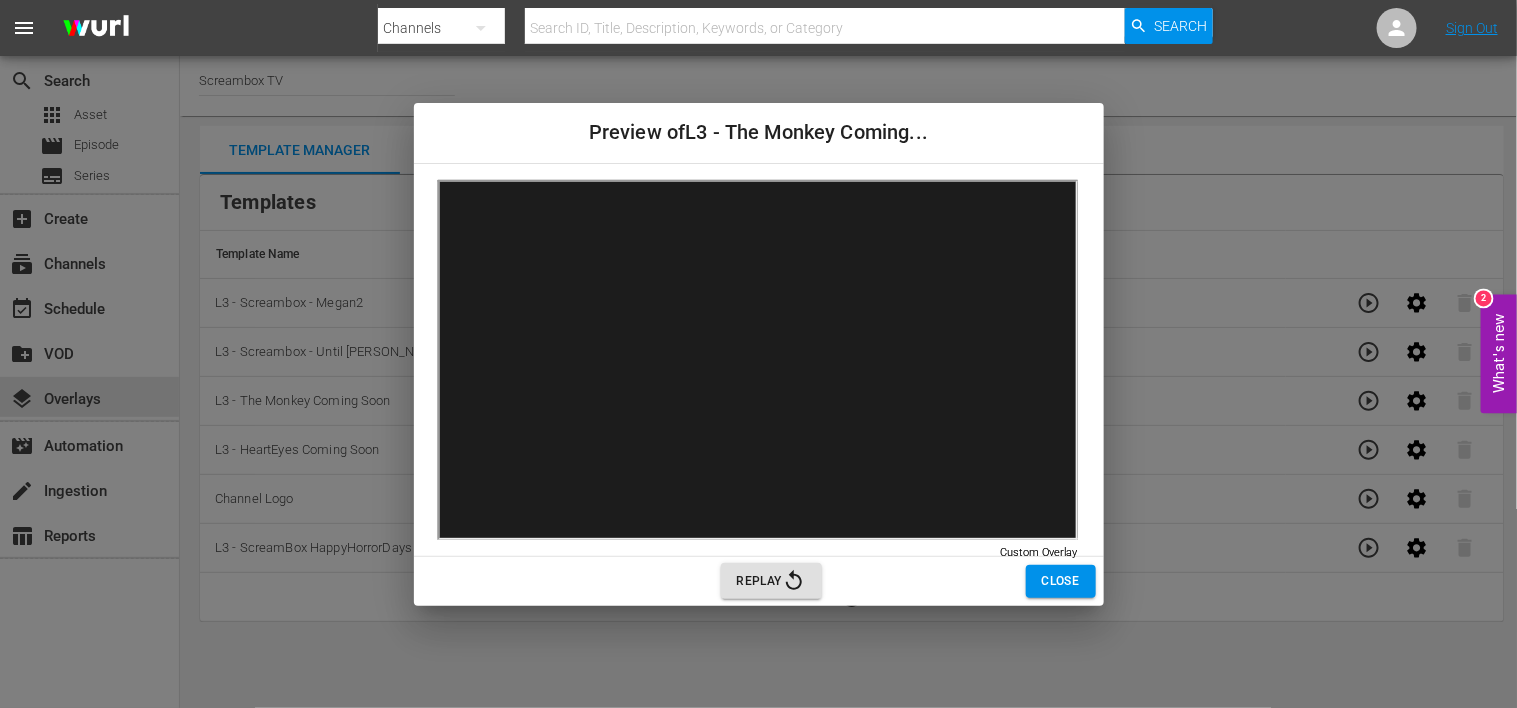 click on "Replay" at bounding box center (771, 581) 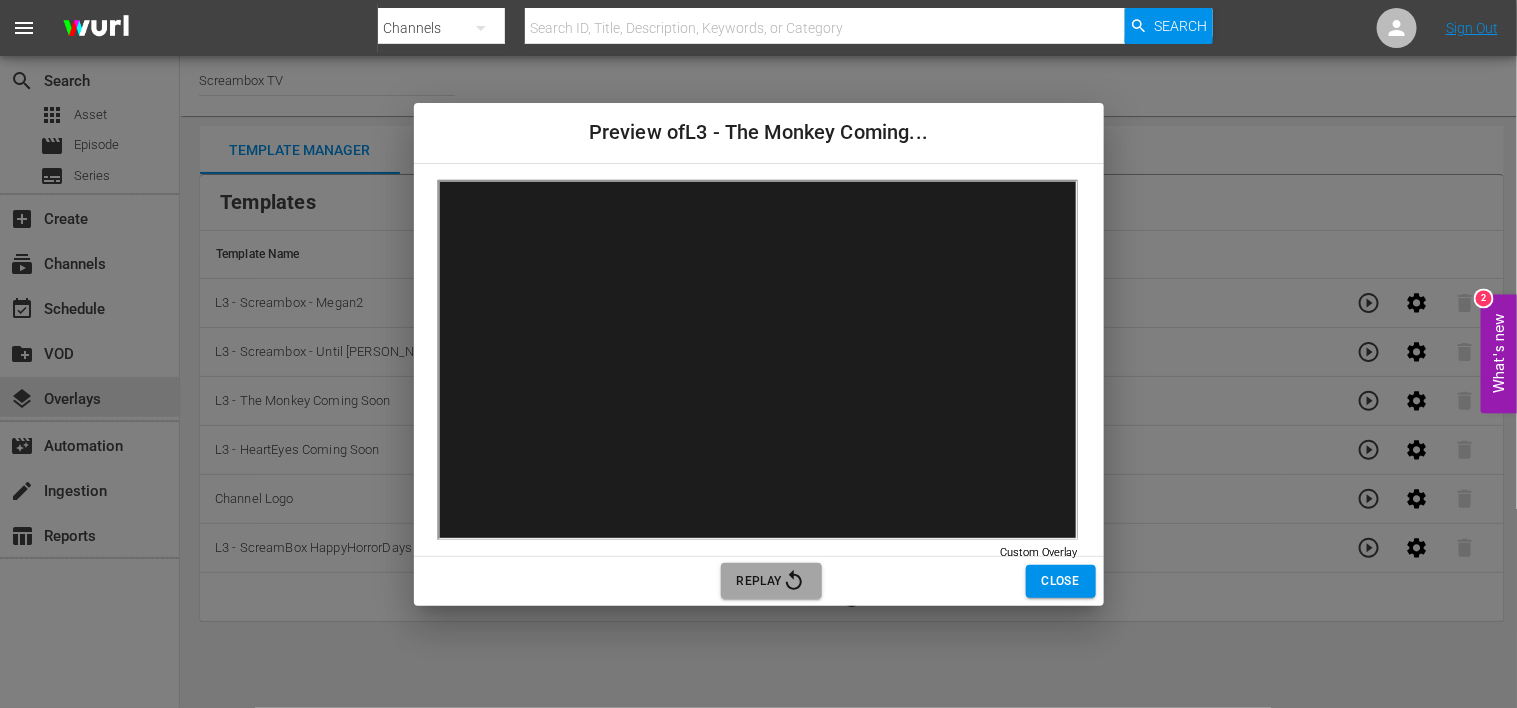 click 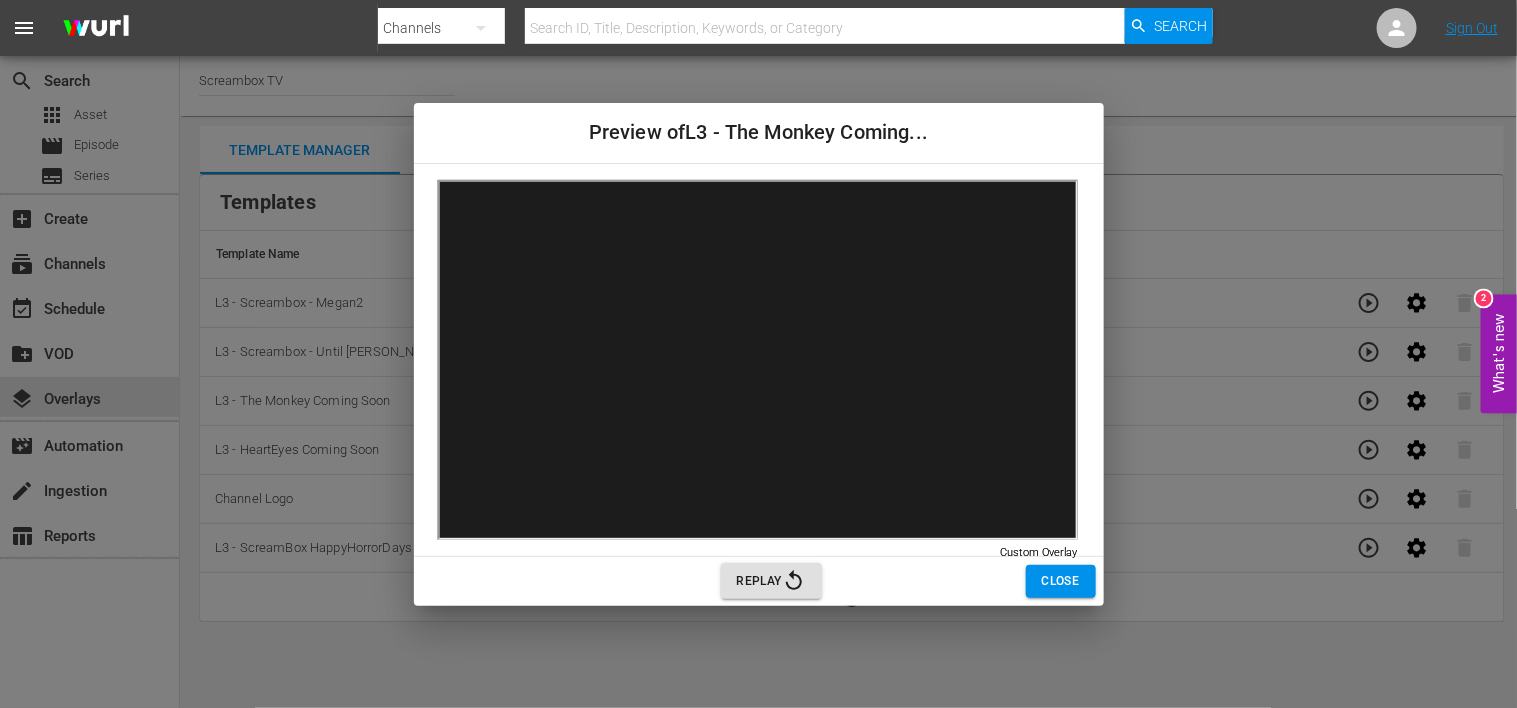 click on "Close" at bounding box center [1061, 581] 